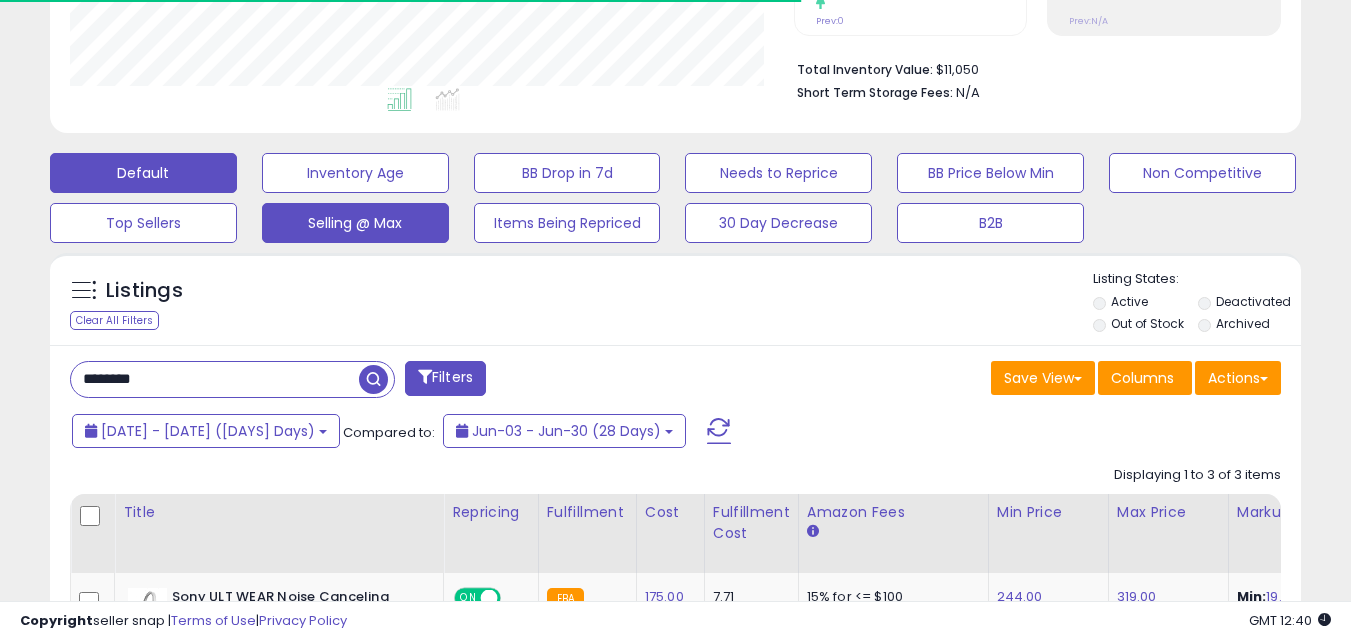 scroll, scrollTop: 477, scrollLeft: 0, axis: vertical 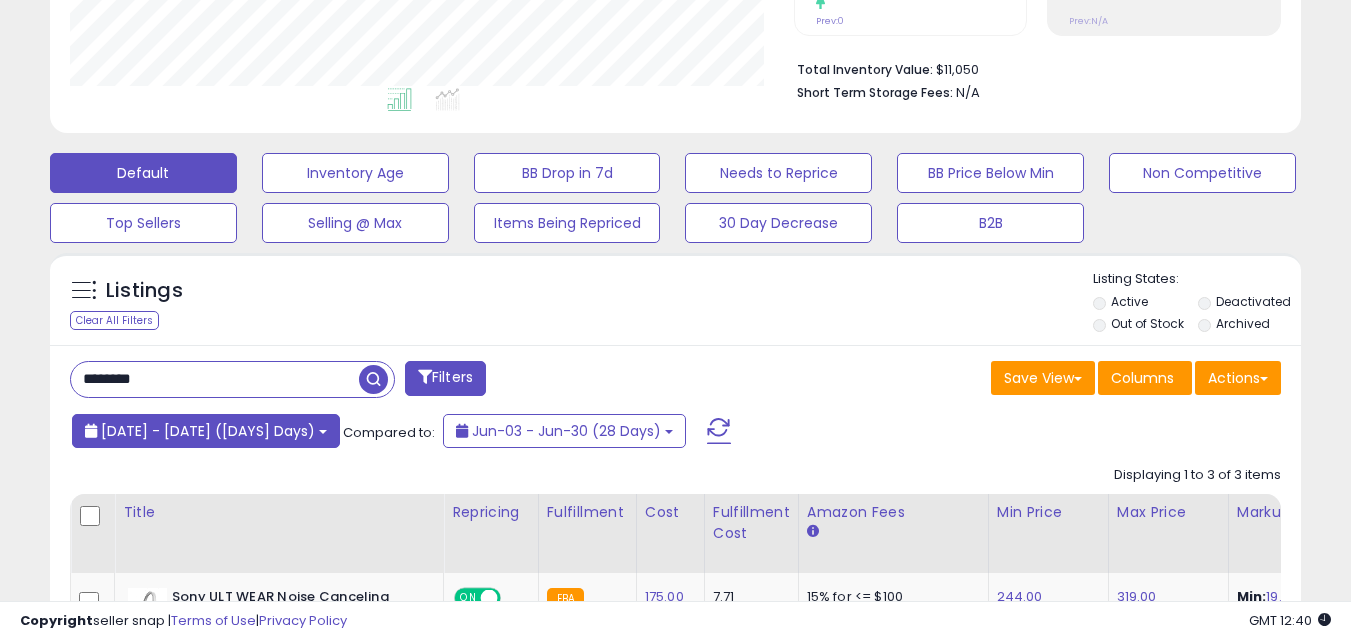 click on "[DATE] - [DATE] ([DAYS] Days)" at bounding box center (208, 431) 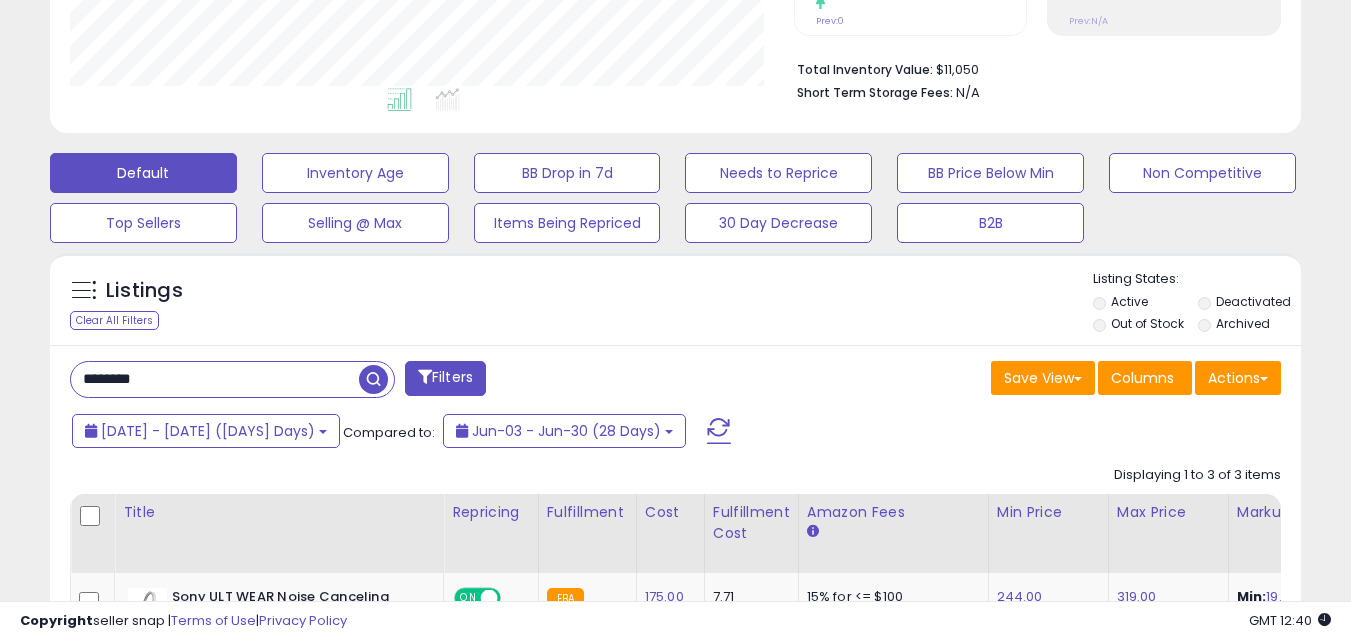 drag, startPoint x: 203, startPoint y: 375, endPoint x: 71, endPoint y: 381, distance: 132.13629 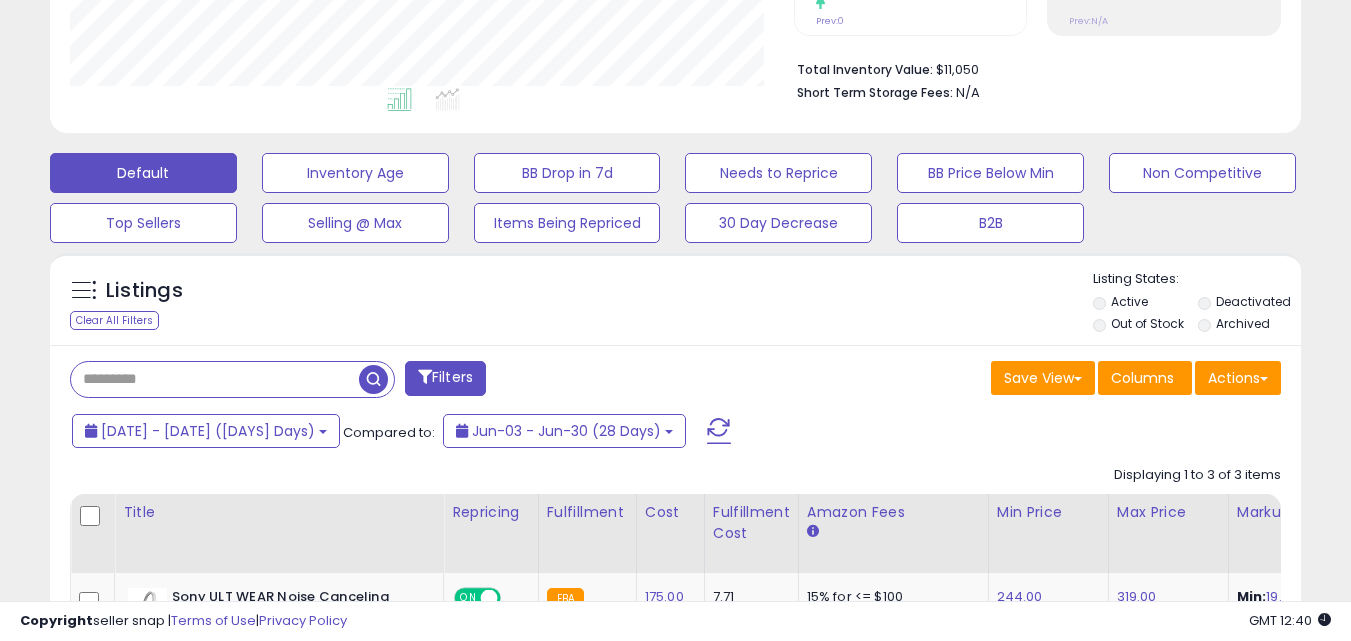 type 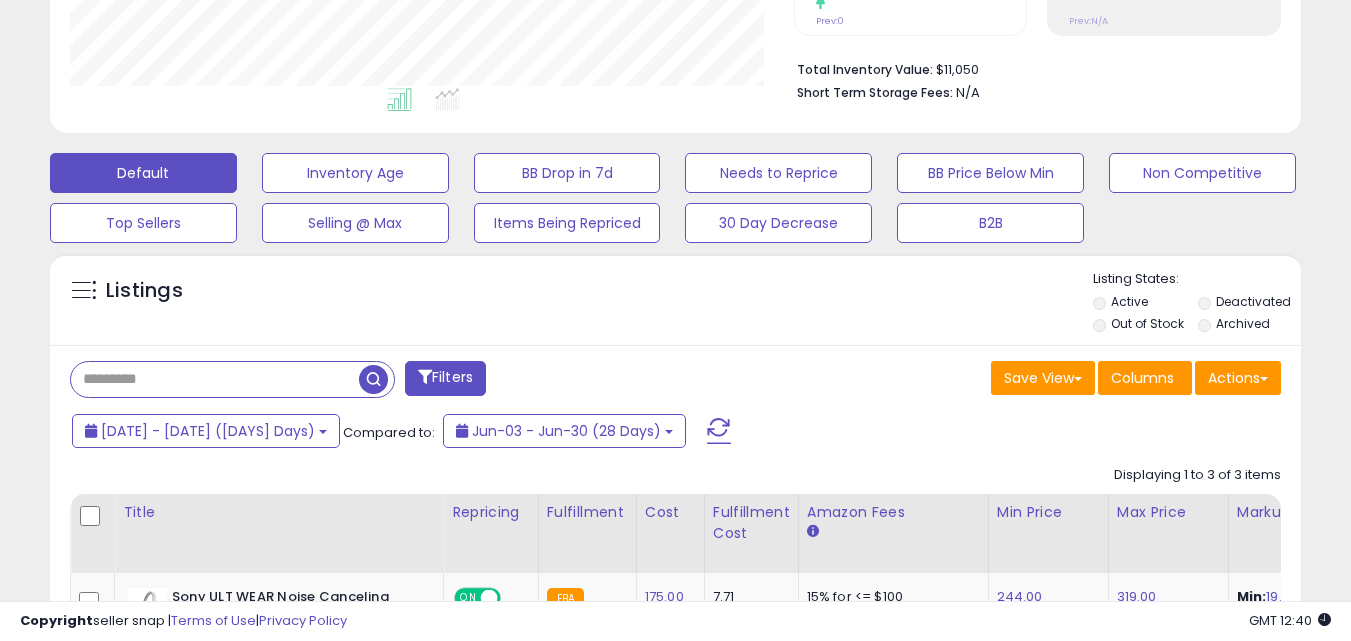 scroll, scrollTop: 999590, scrollLeft: 999267, axis: both 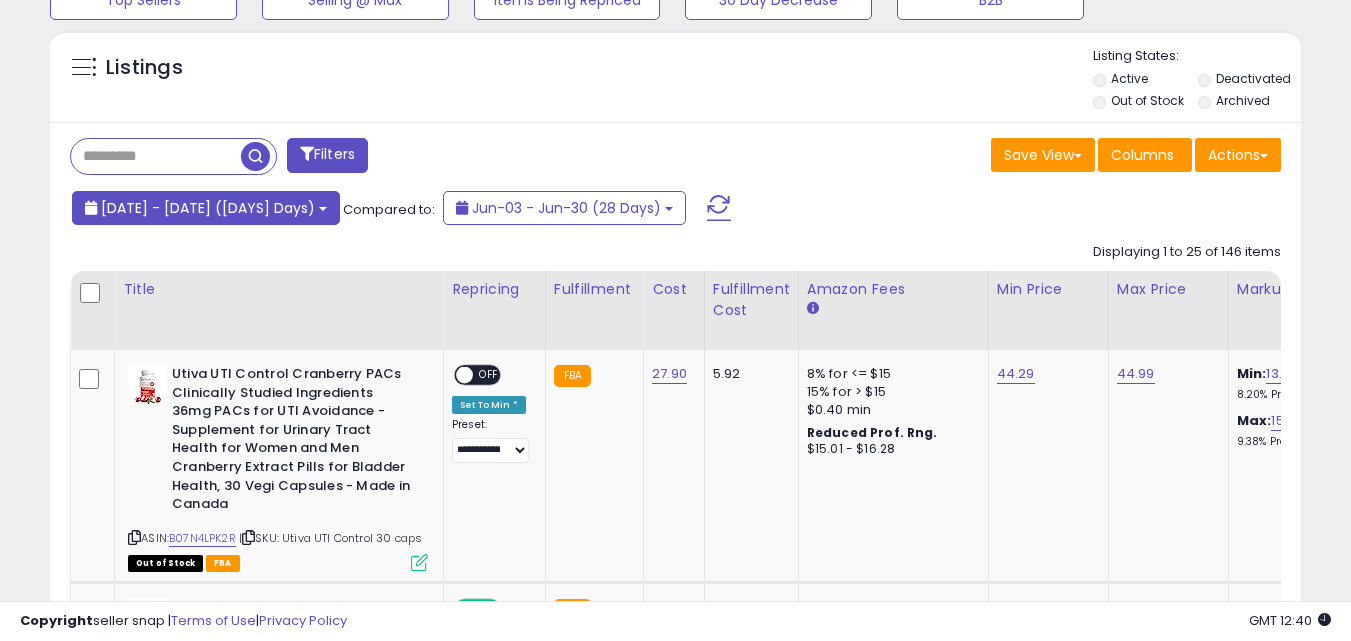 click on "[DATE] - [DATE] ([DAYS] Days)" at bounding box center [208, 208] 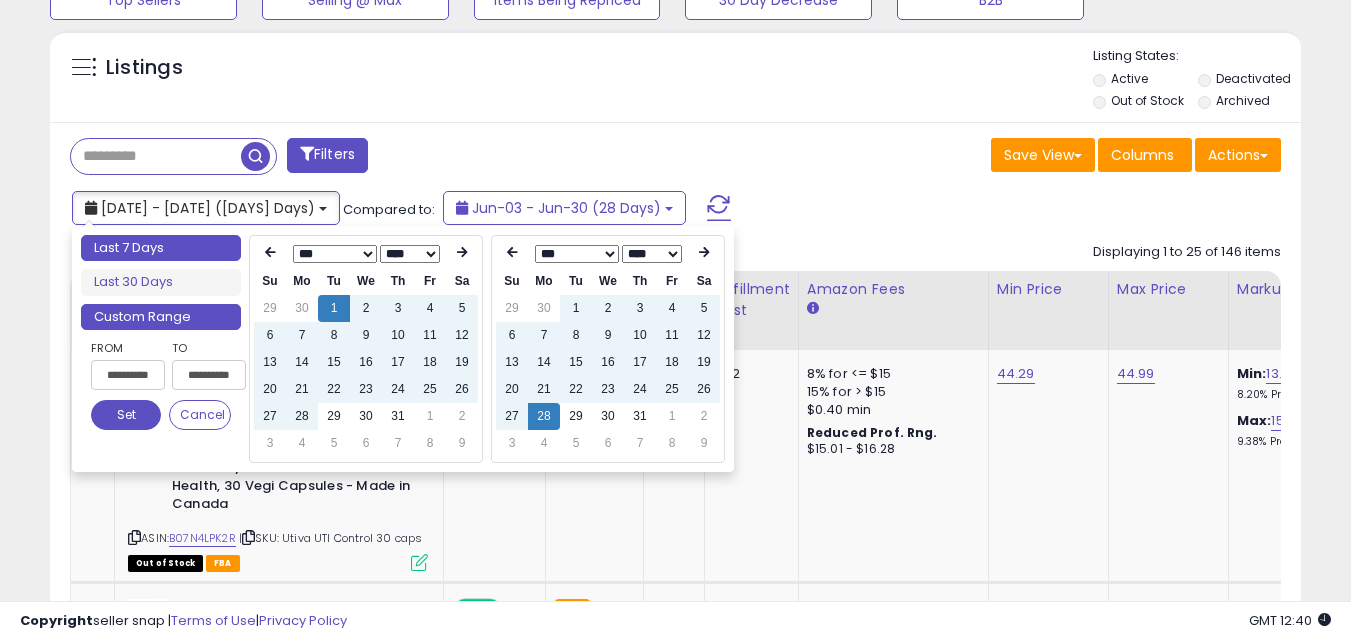 type on "**********" 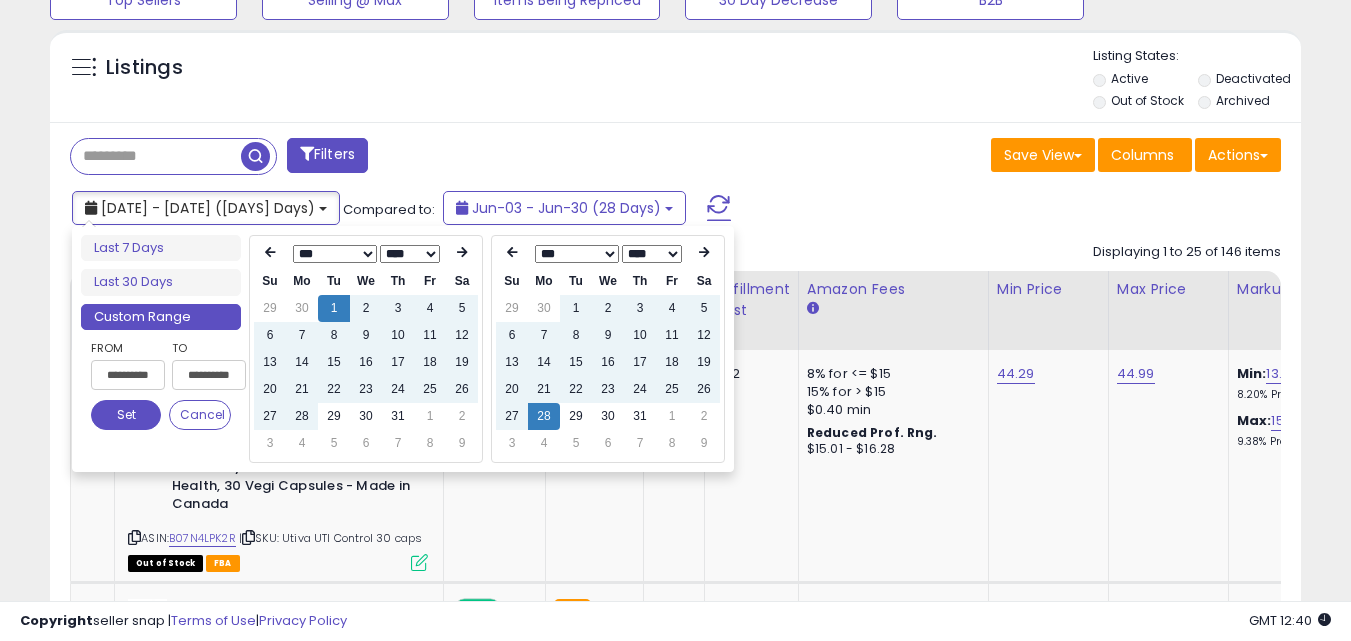 type on "**********" 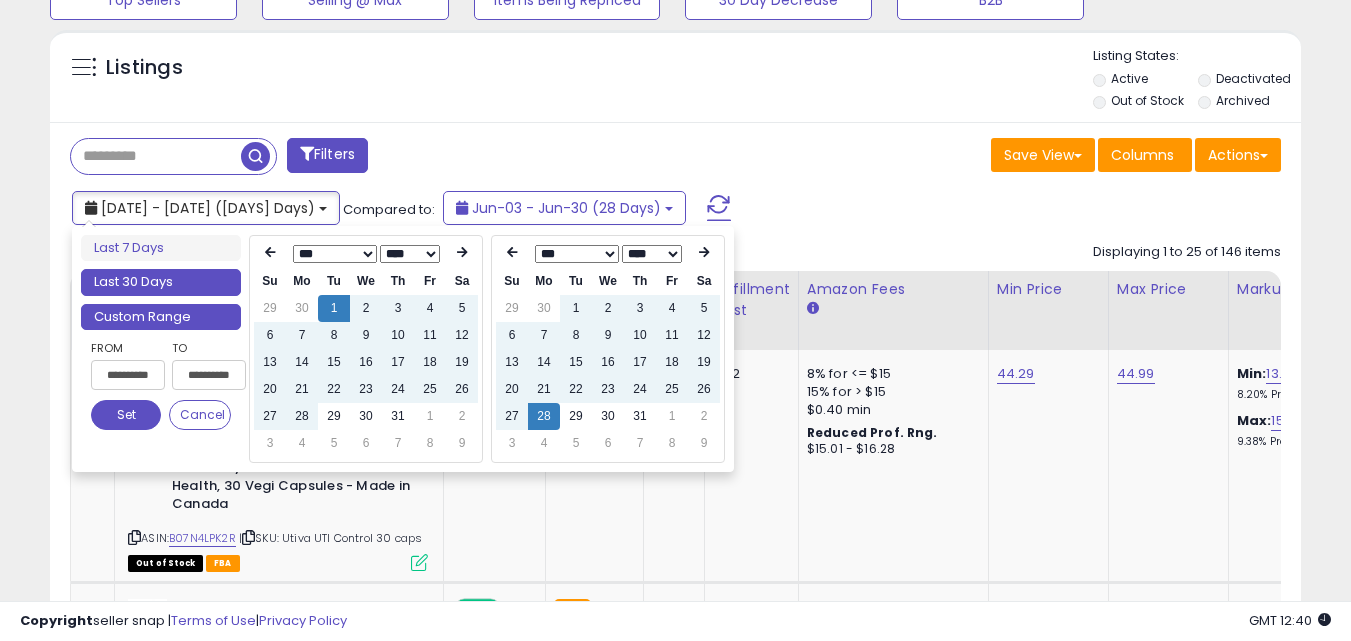 type on "**********" 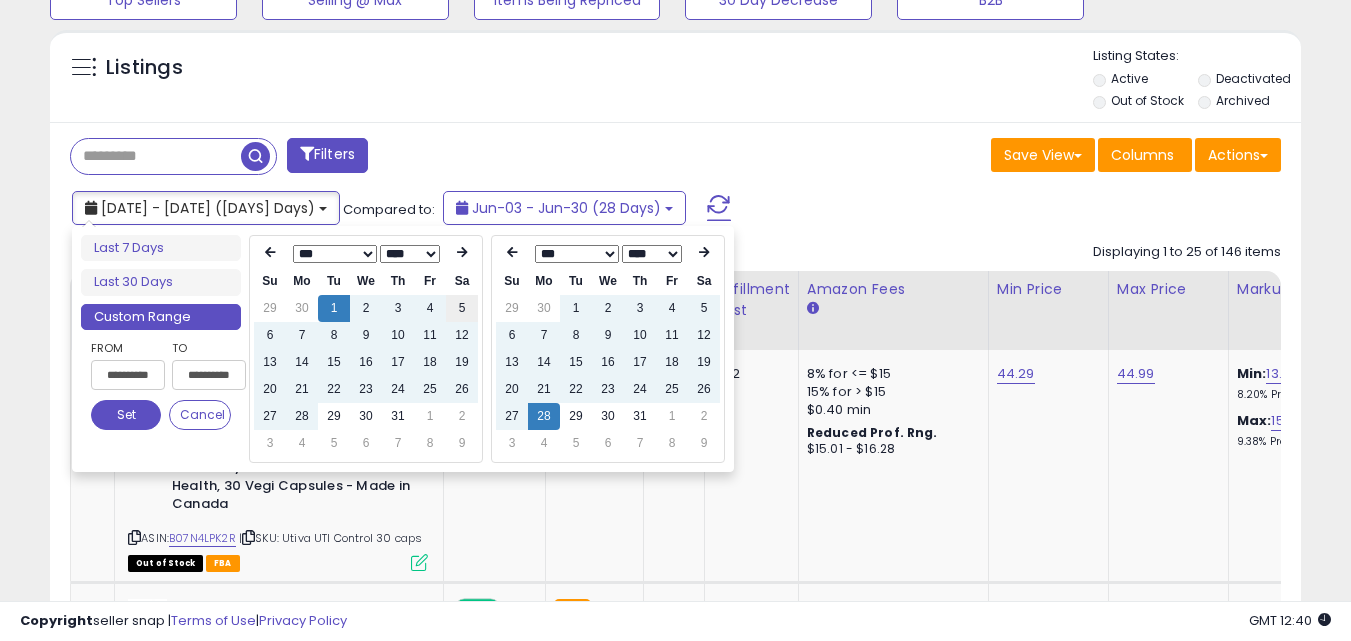 type on "**********" 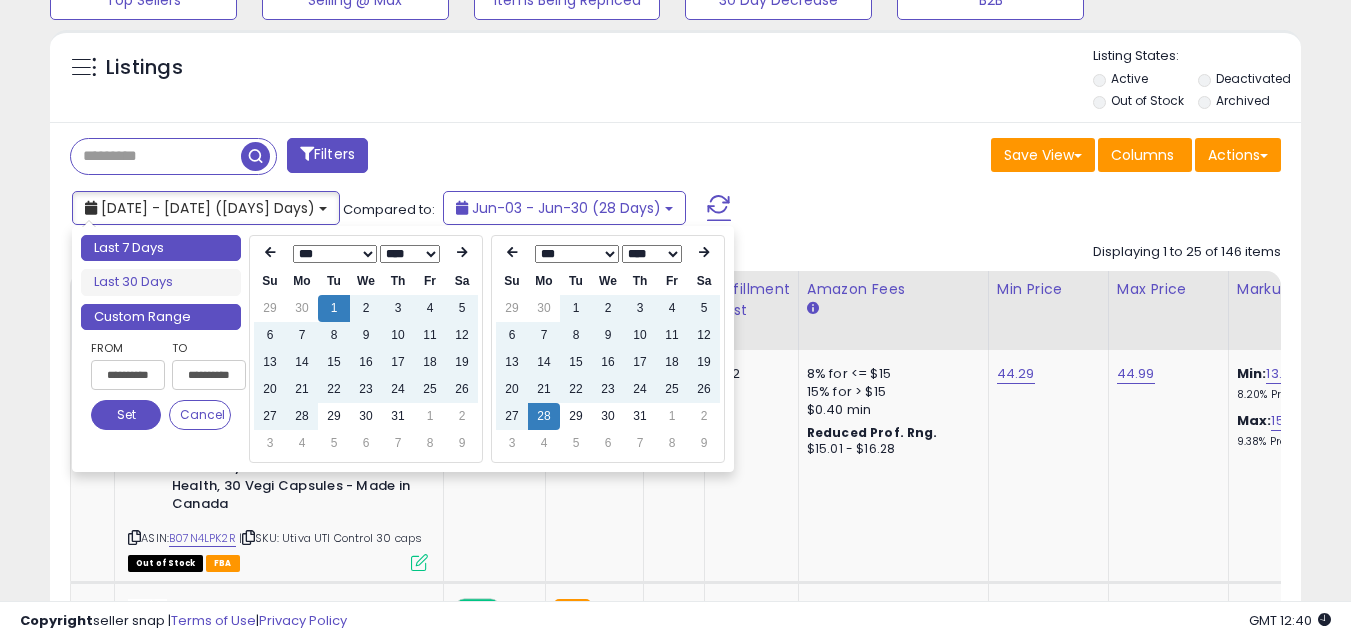 type on "**********" 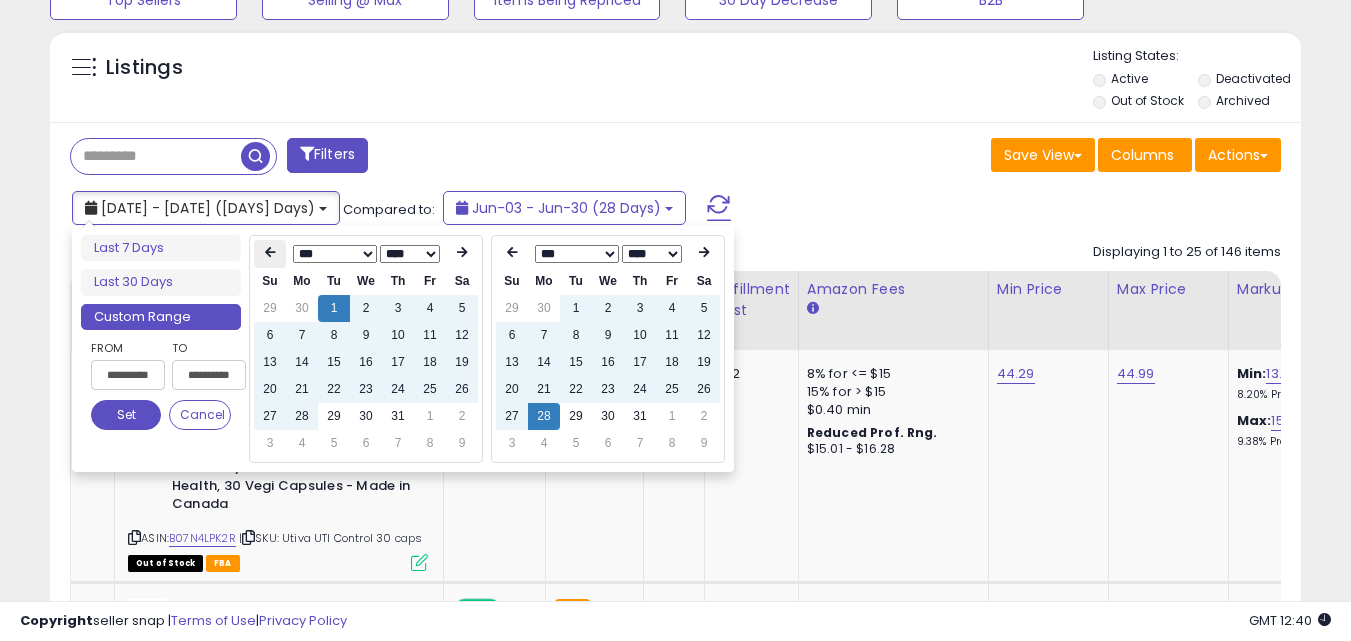 type on "**********" 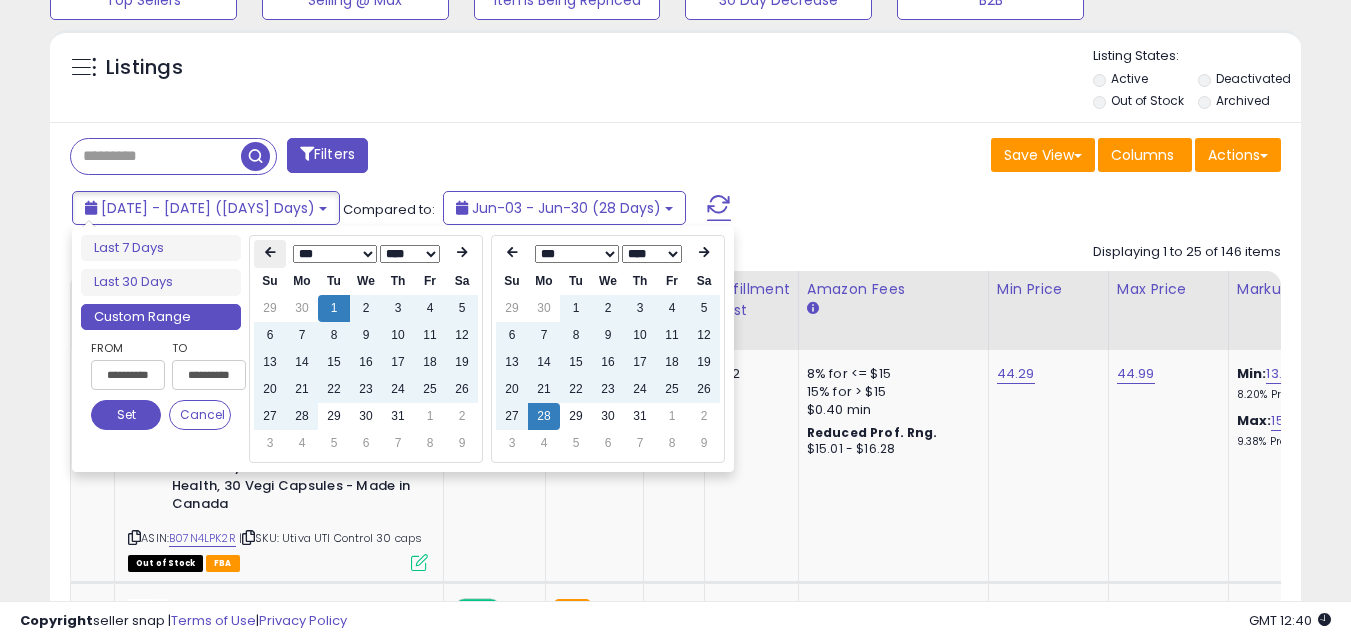 click at bounding box center (270, 254) 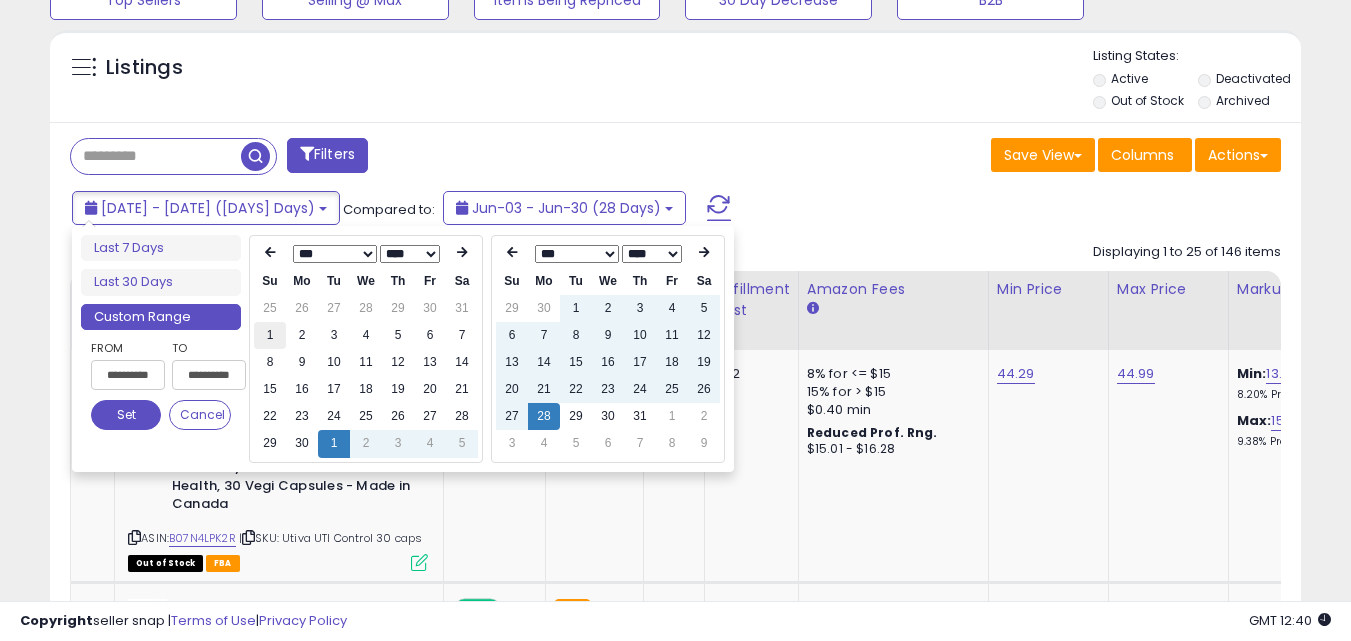 click on "1" at bounding box center (270, 335) 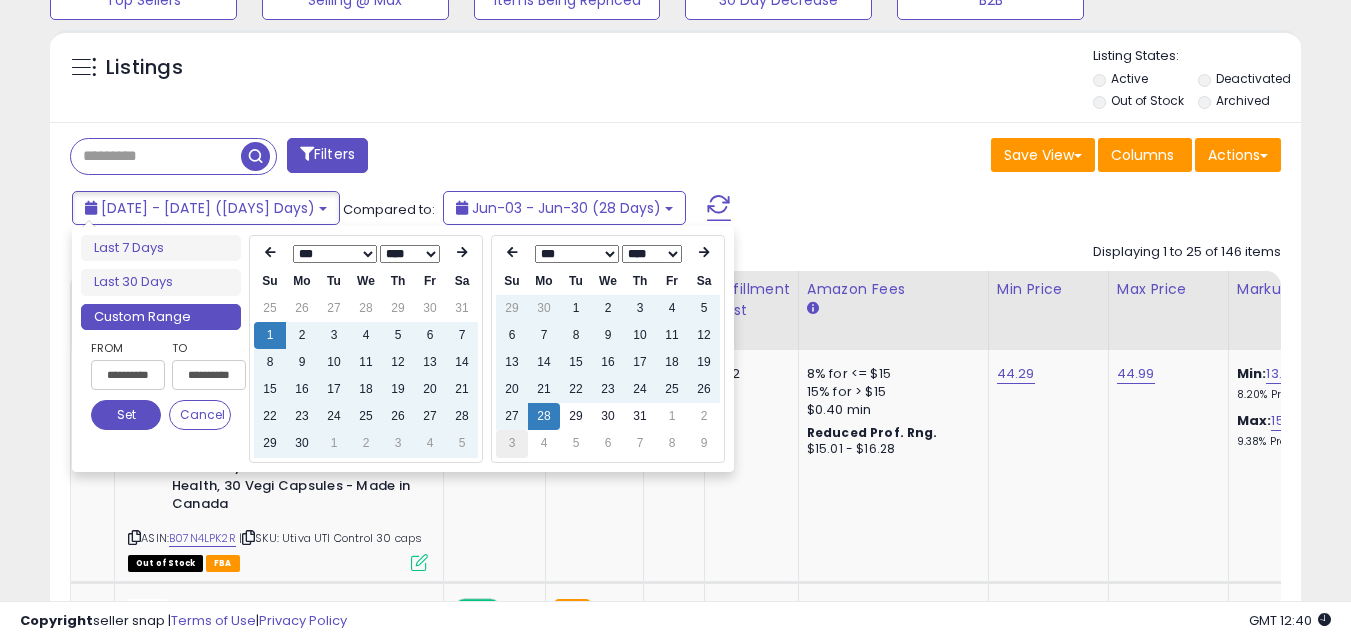type on "**********" 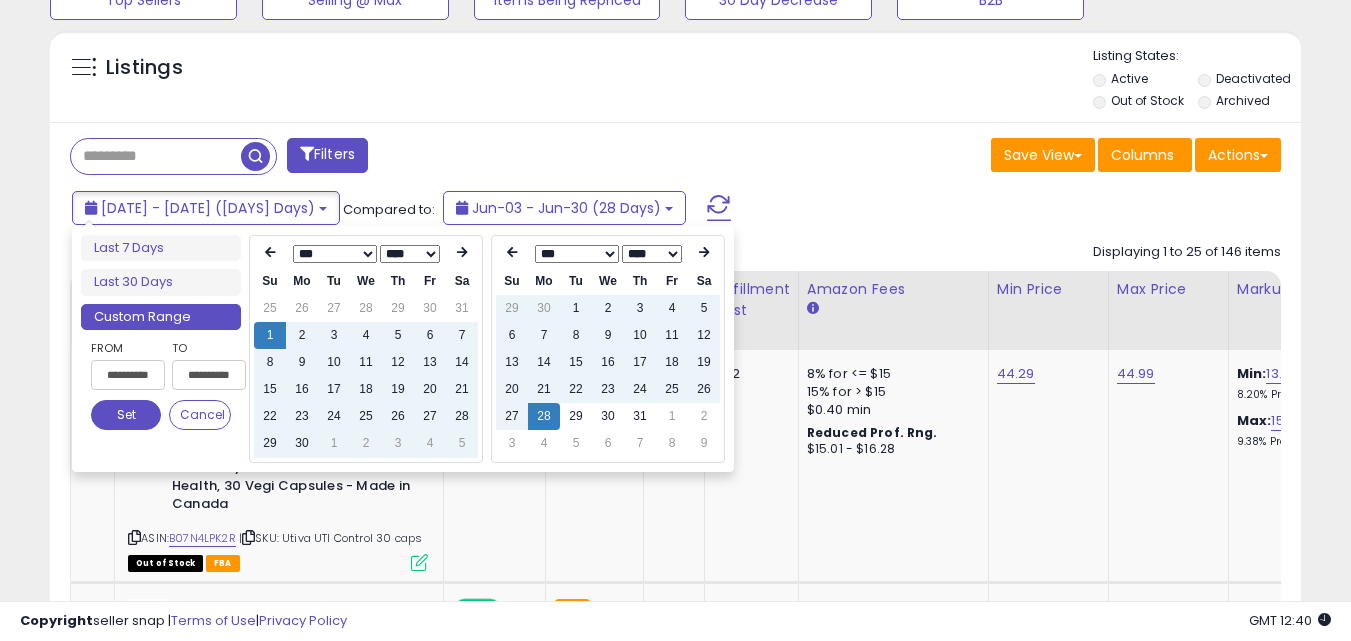 type on "**********" 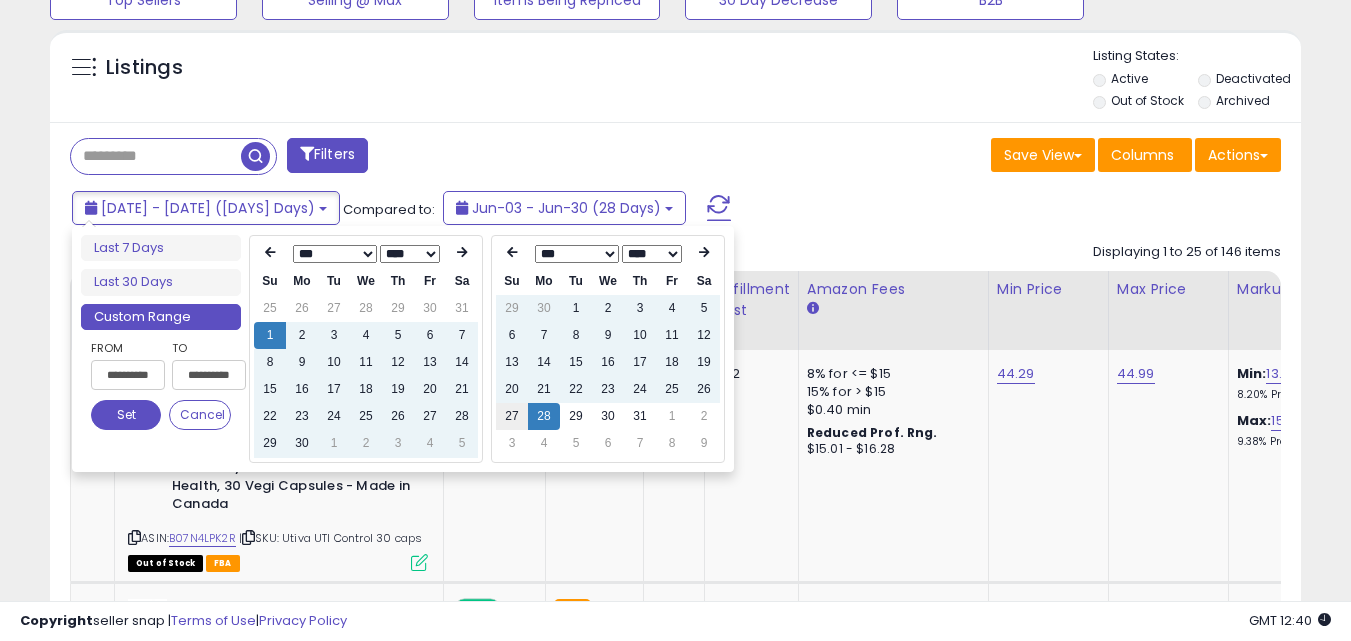 type on "**********" 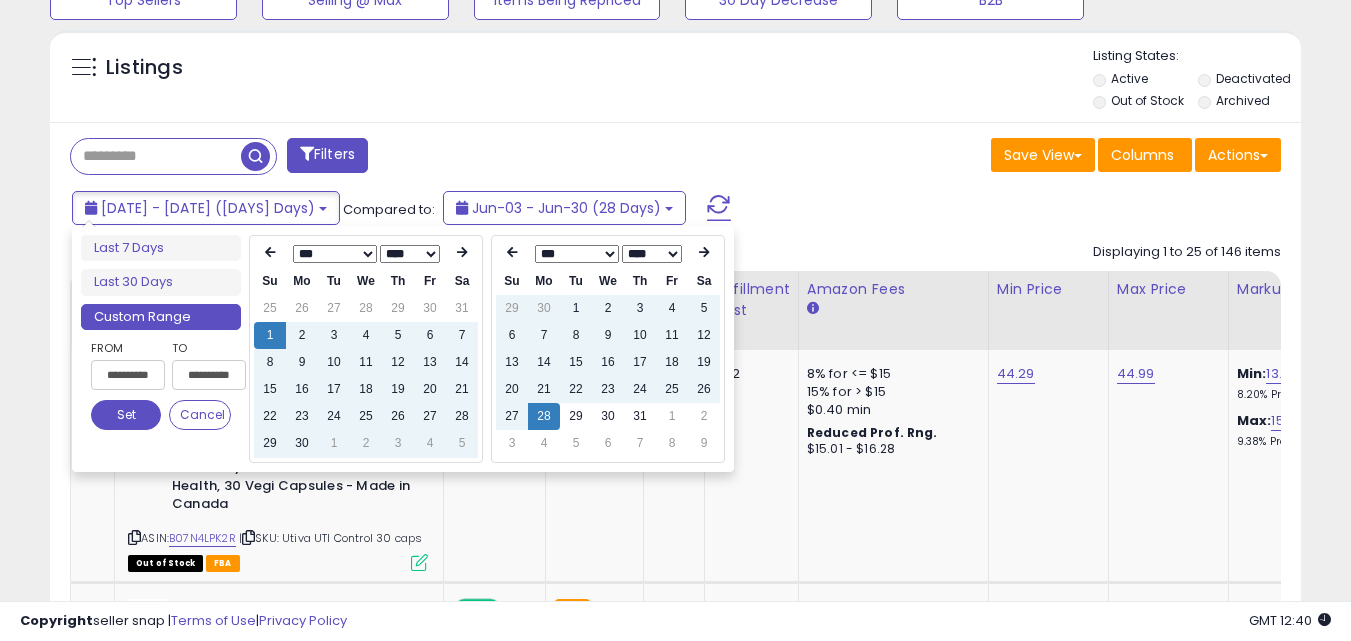 type on "**********" 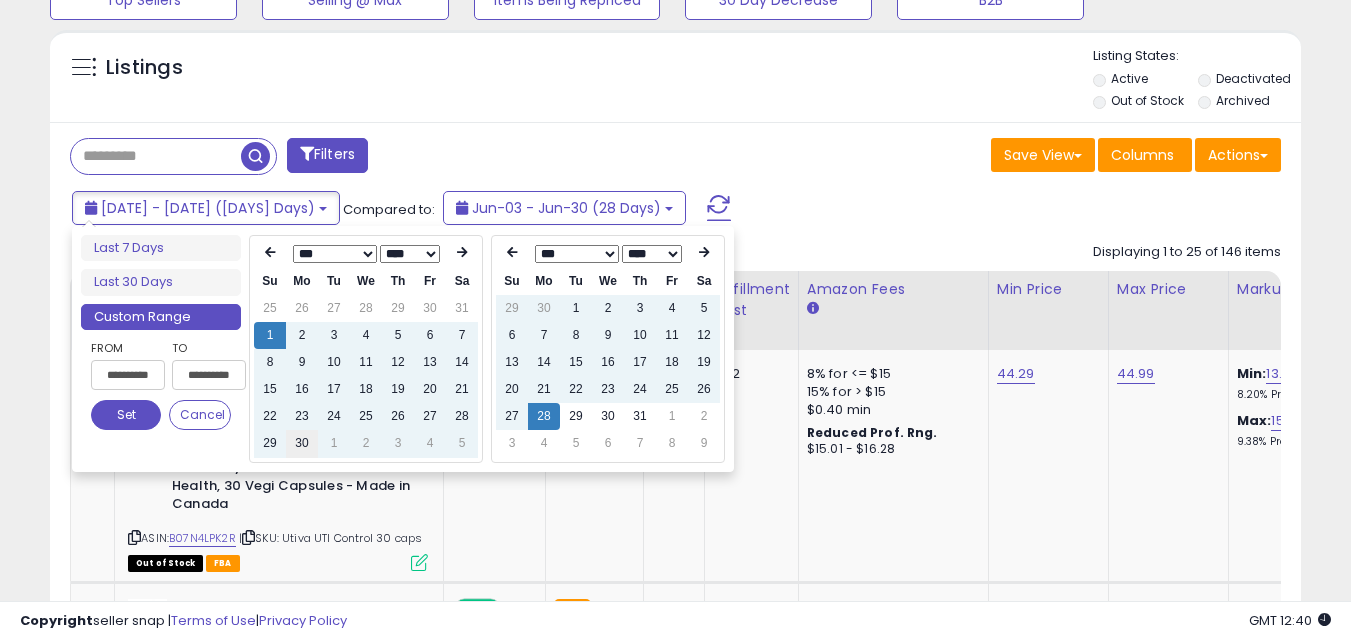 click on "30" at bounding box center [302, 443] 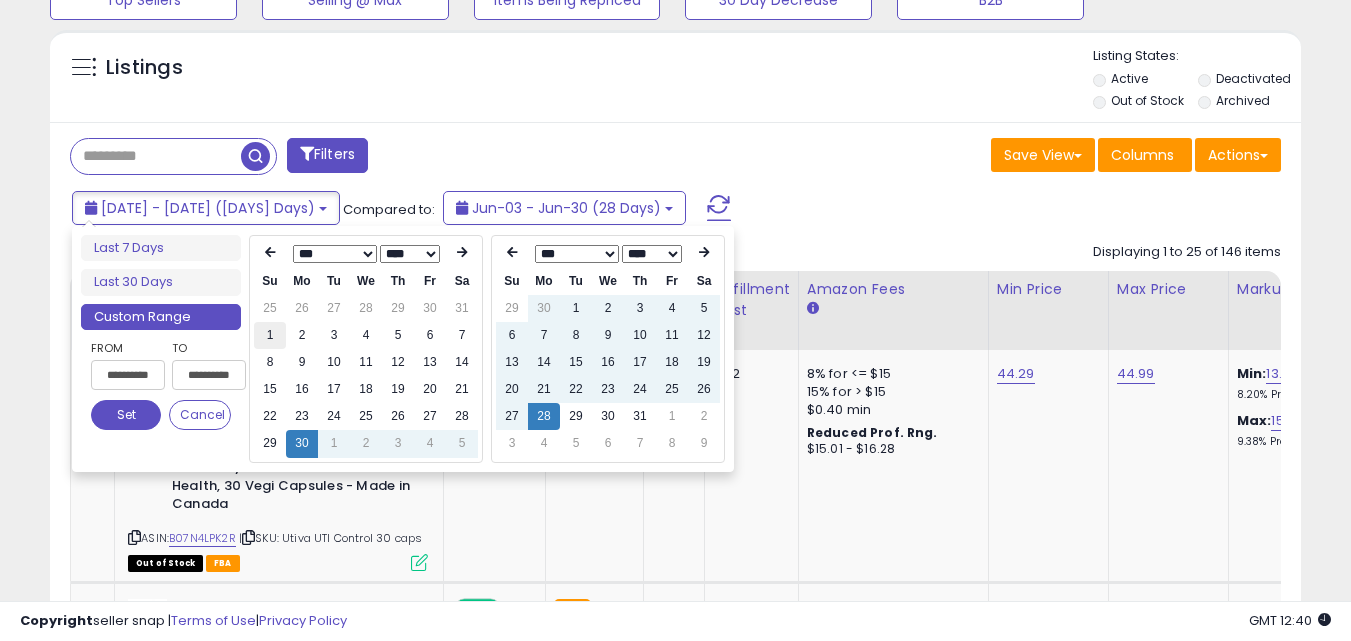 click on "1" at bounding box center [270, 335] 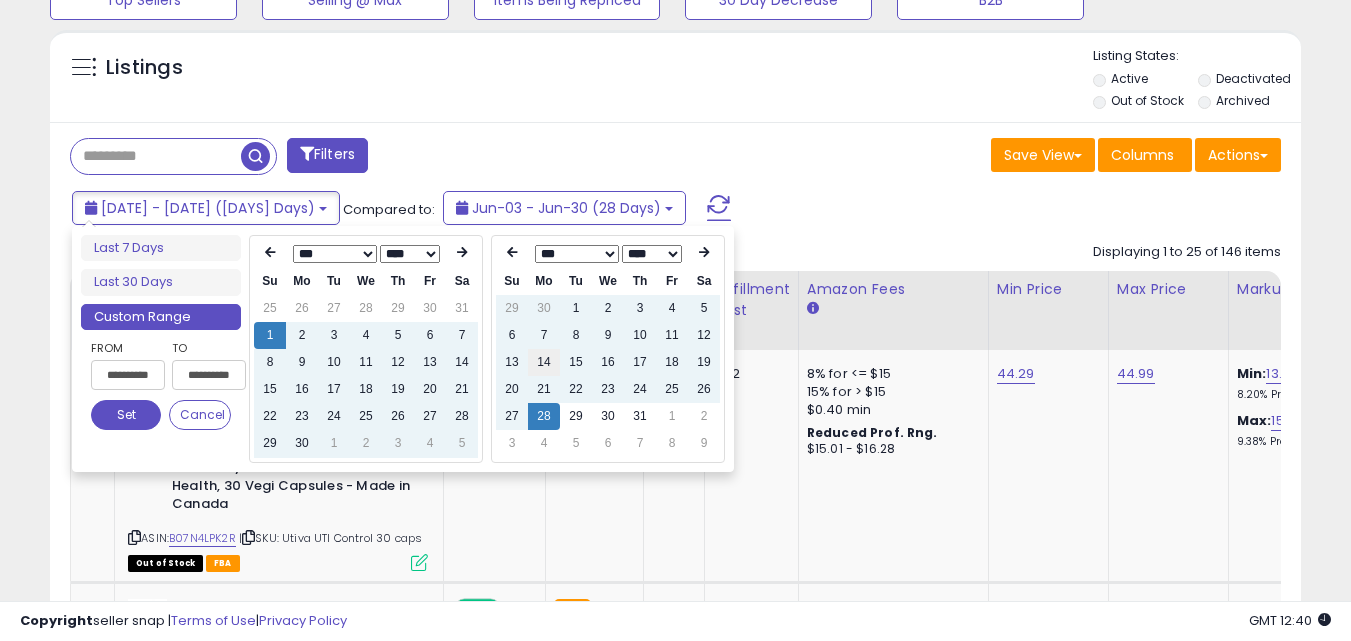 type on "**********" 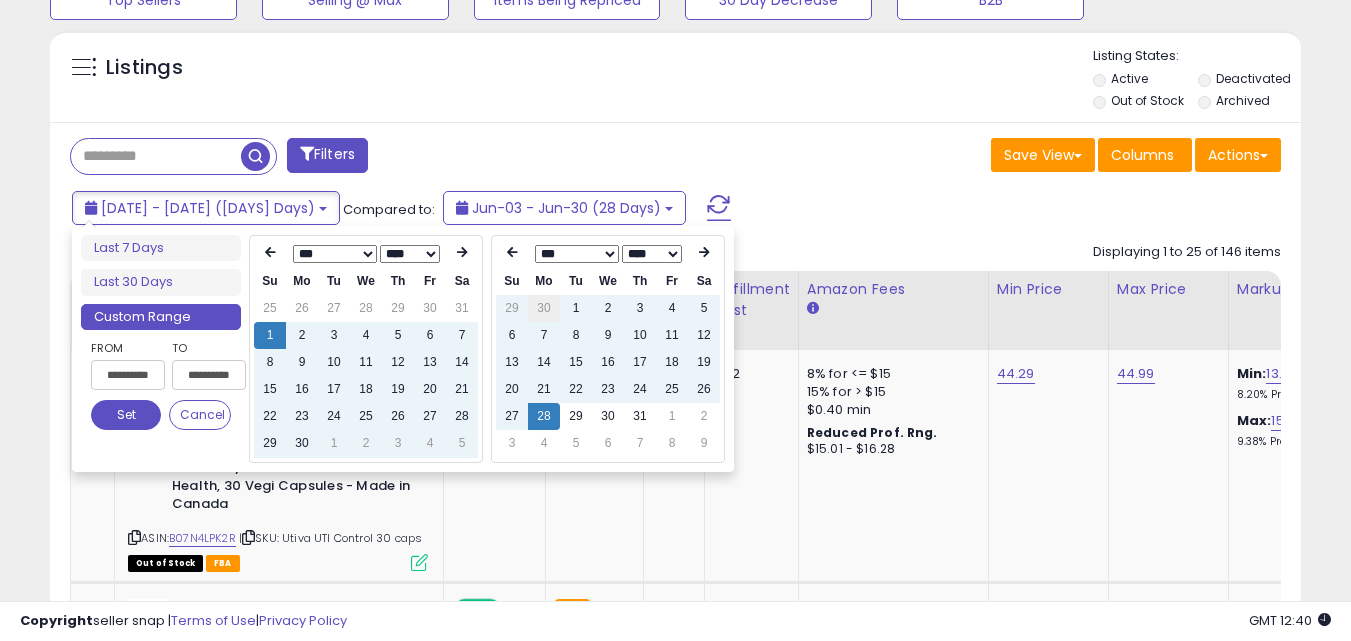 click on "30" at bounding box center (544, 308) 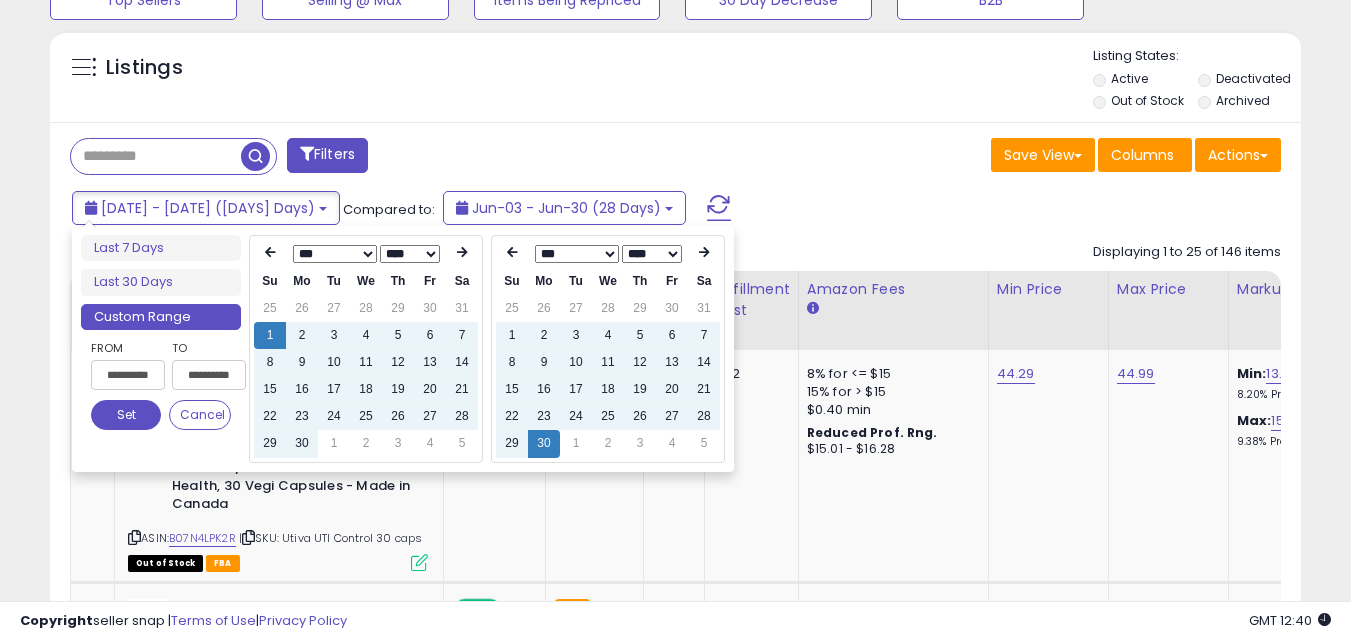 type on "**********" 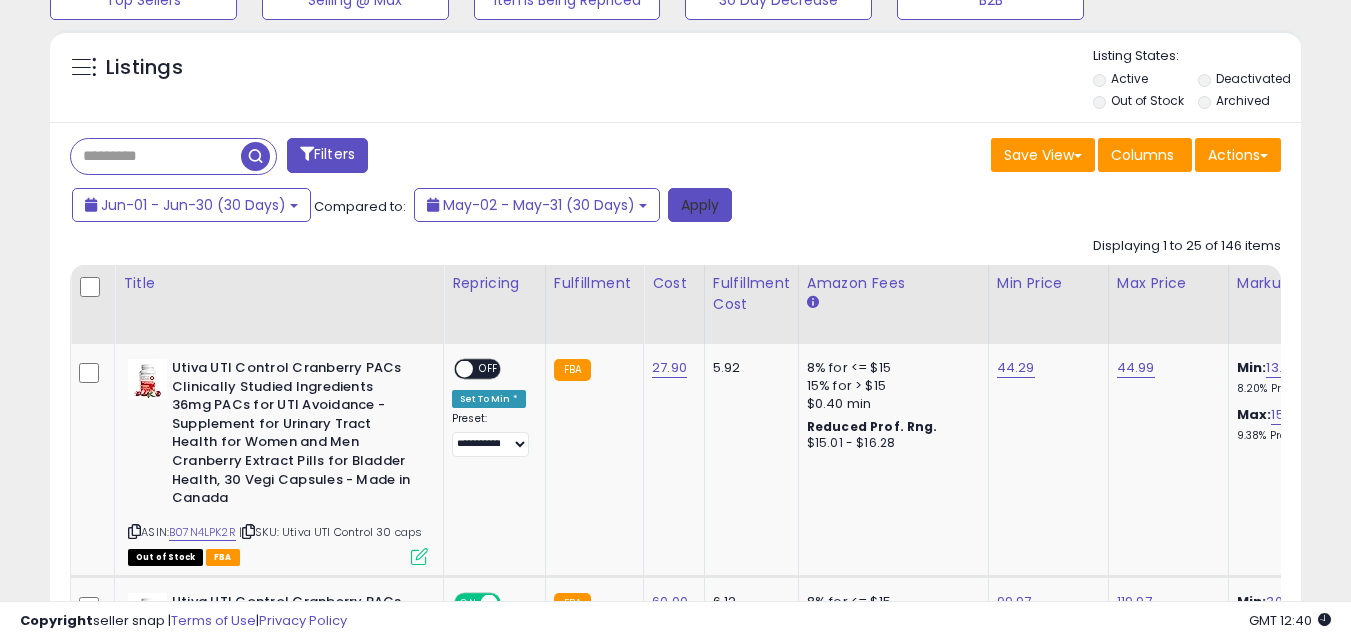 click on "Apply" at bounding box center [700, 205] 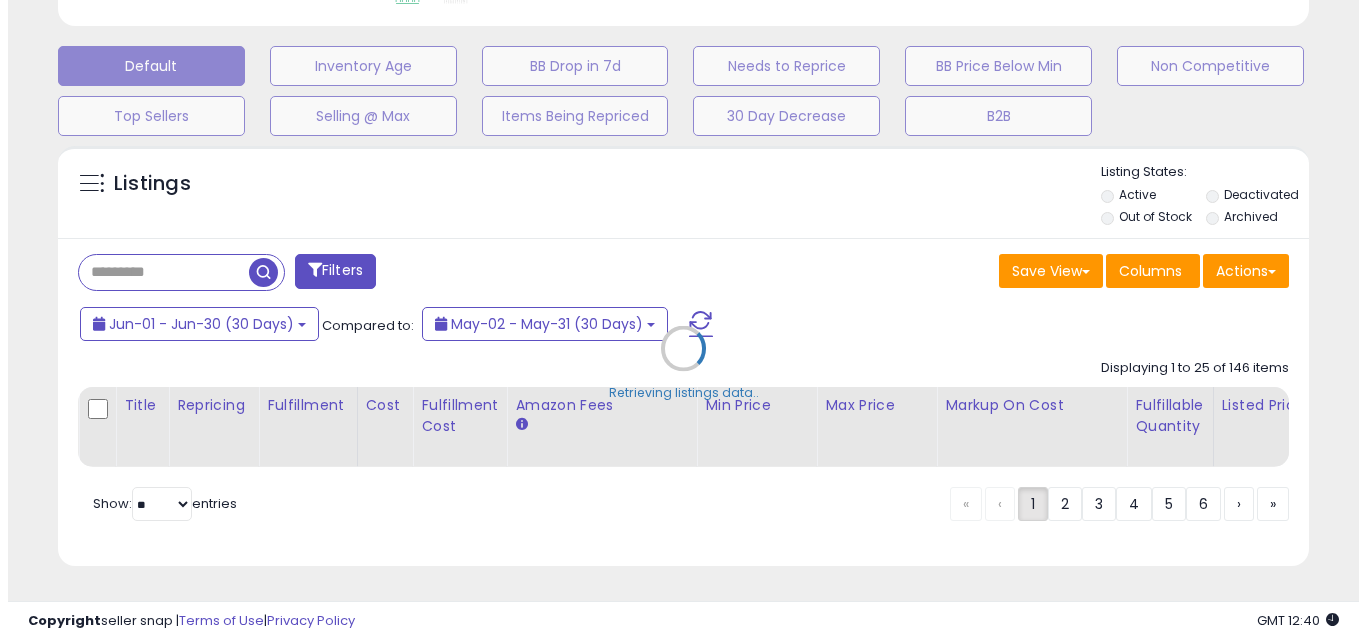 scroll, scrollTop: 599, scrollLeft: 0, axis: vertical 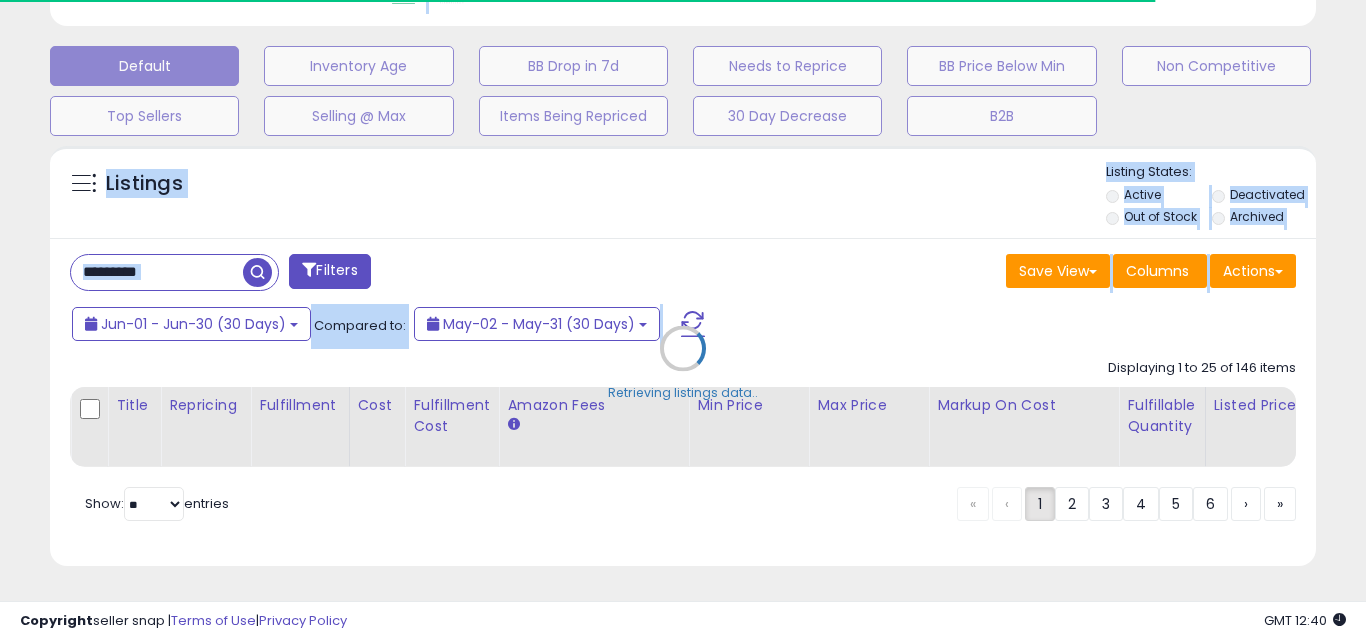 click on "**********" at bounding box center [683, 46] 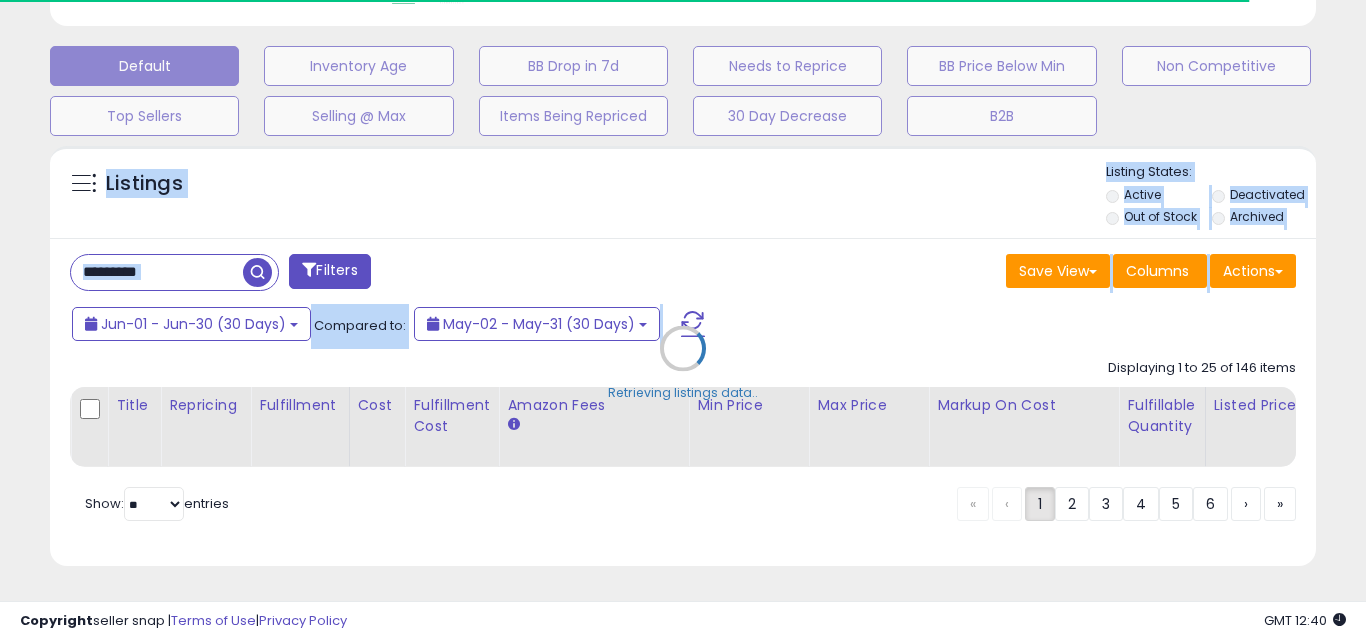 click on "Retrieving listings data.." at bounding box center (683, 363) 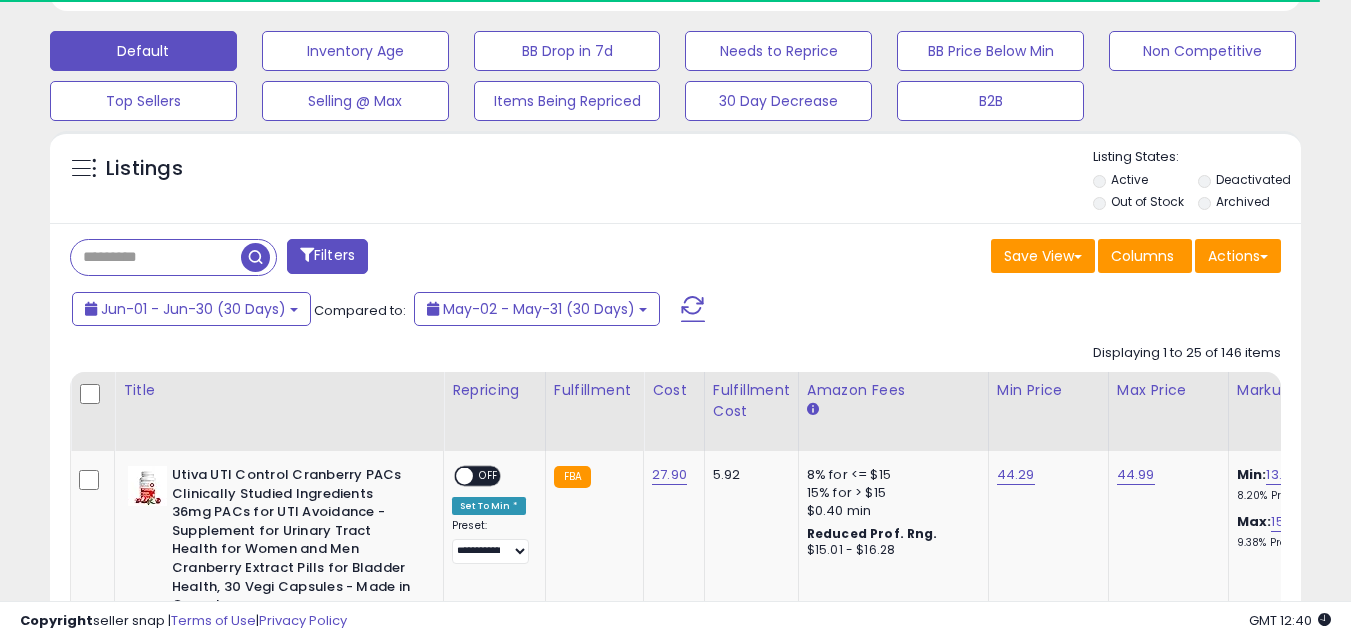 scroll, scrollTop: 579, scrollLeft: 0, axis: vertical 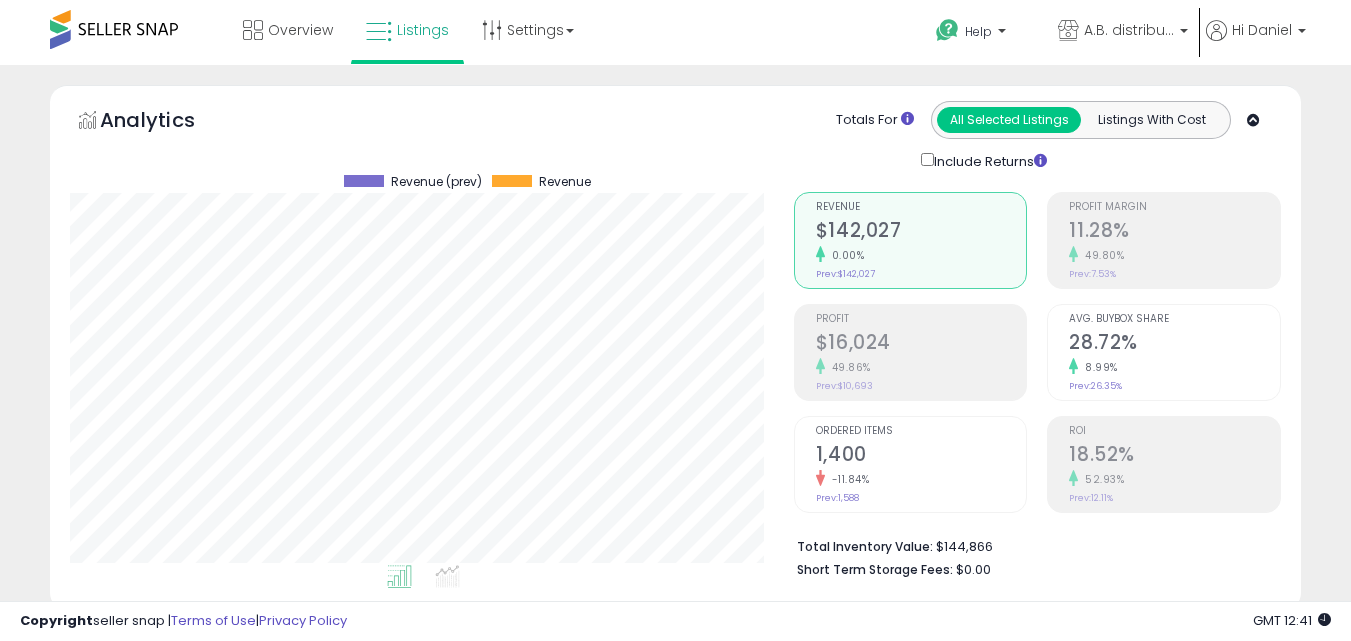 click on "Include Returns" at bounding box center (988, 160) 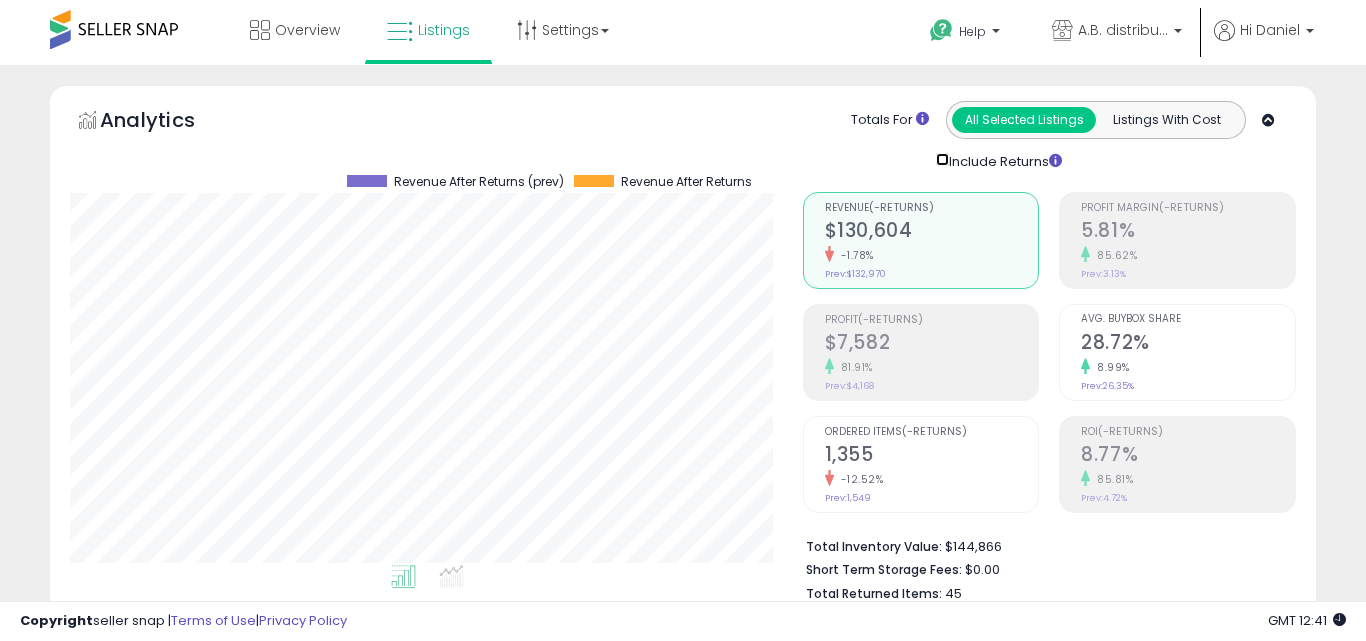 scroll, scrollTop: 999590, scrollLeft: 999276, axis: both 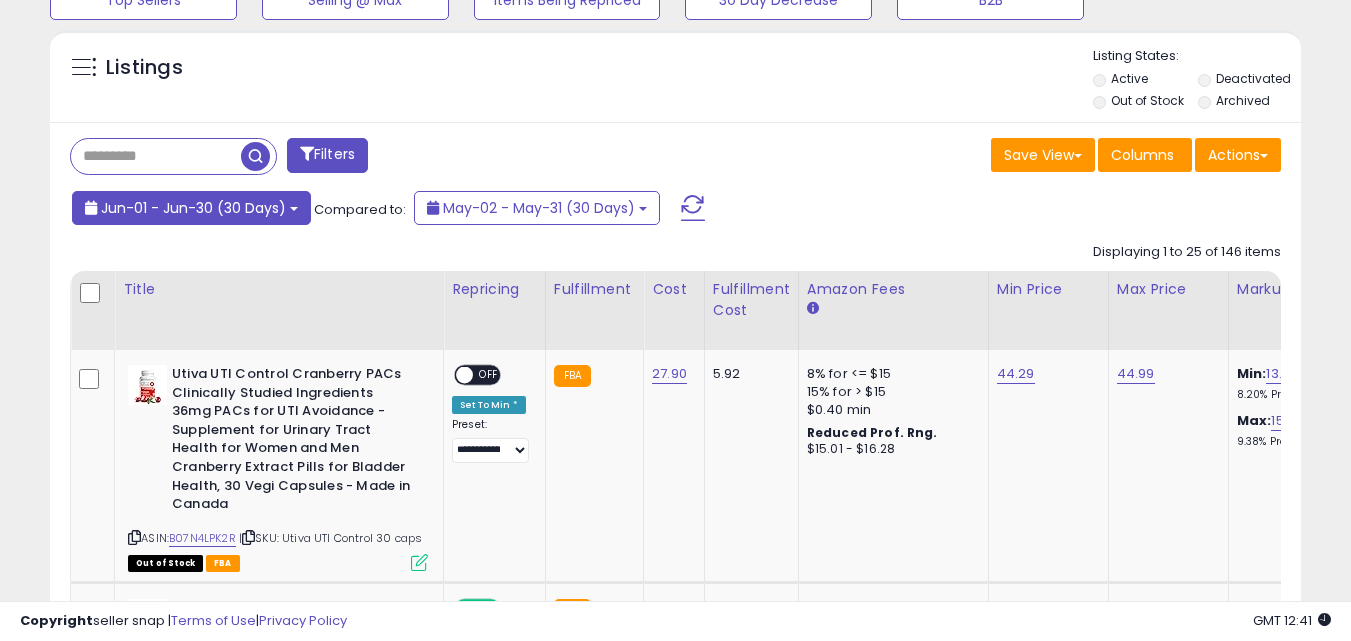 click on "Jun-01 - Jun-30 (30 Days)" at bounding box center [191, 208] 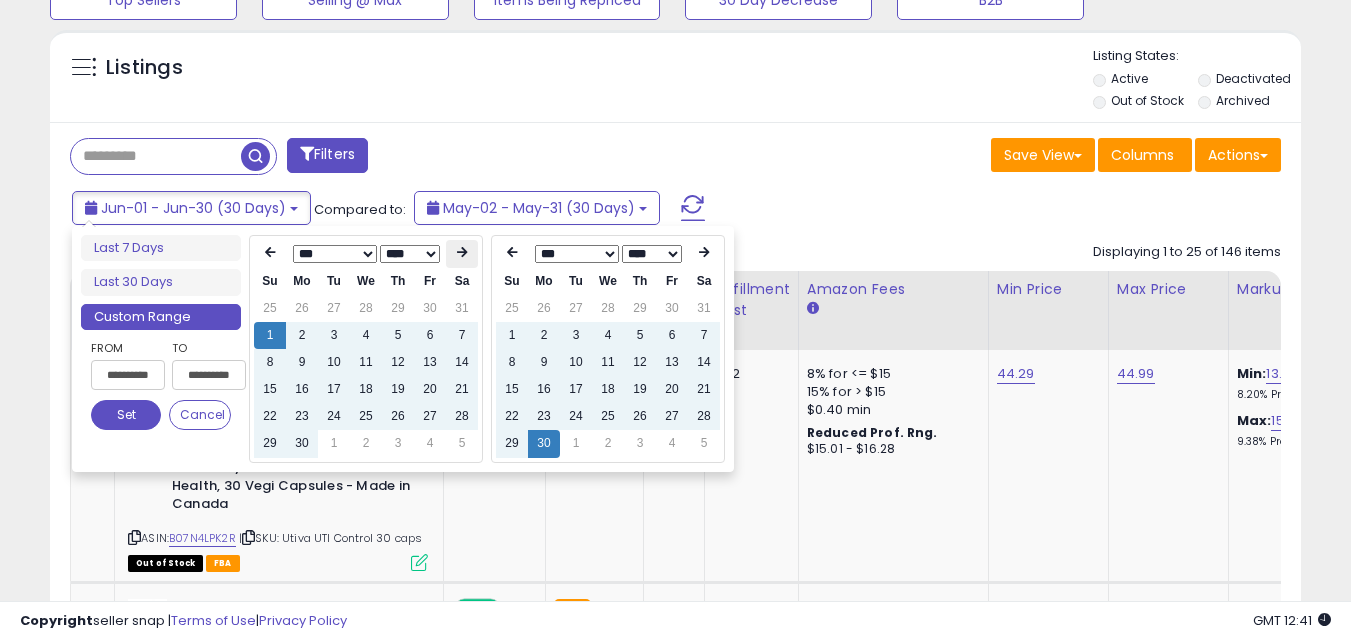click at bounding box center [462, 253] 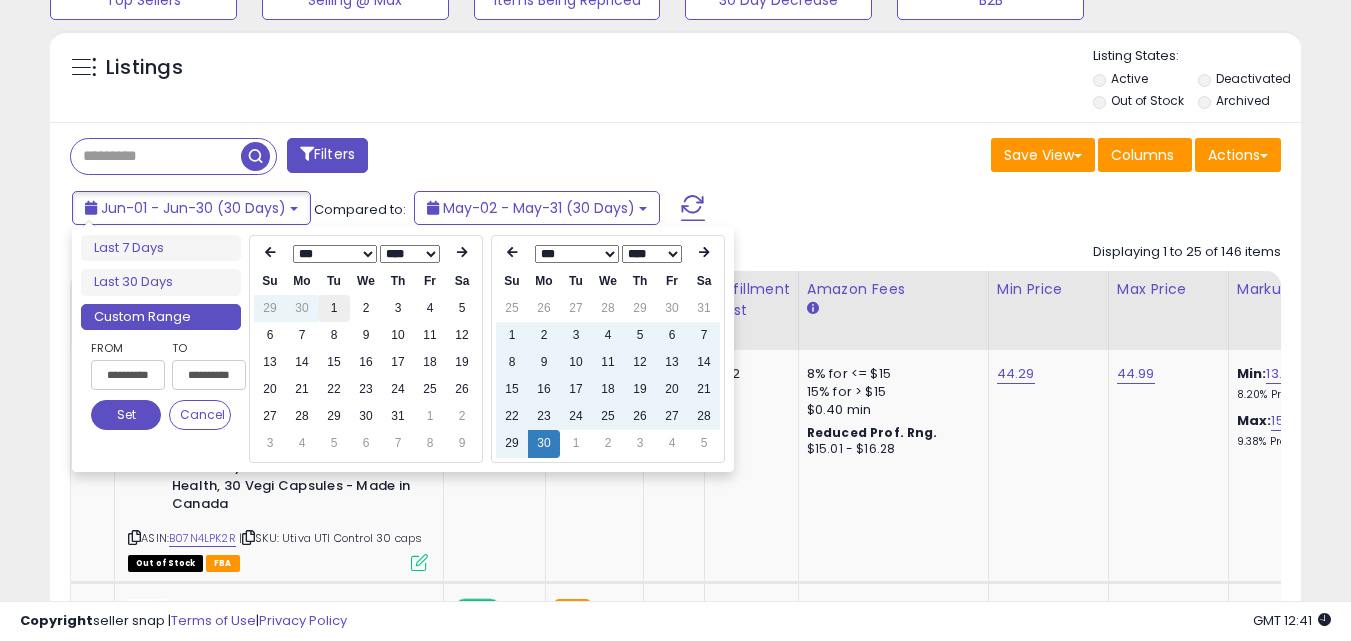 type on "**********" 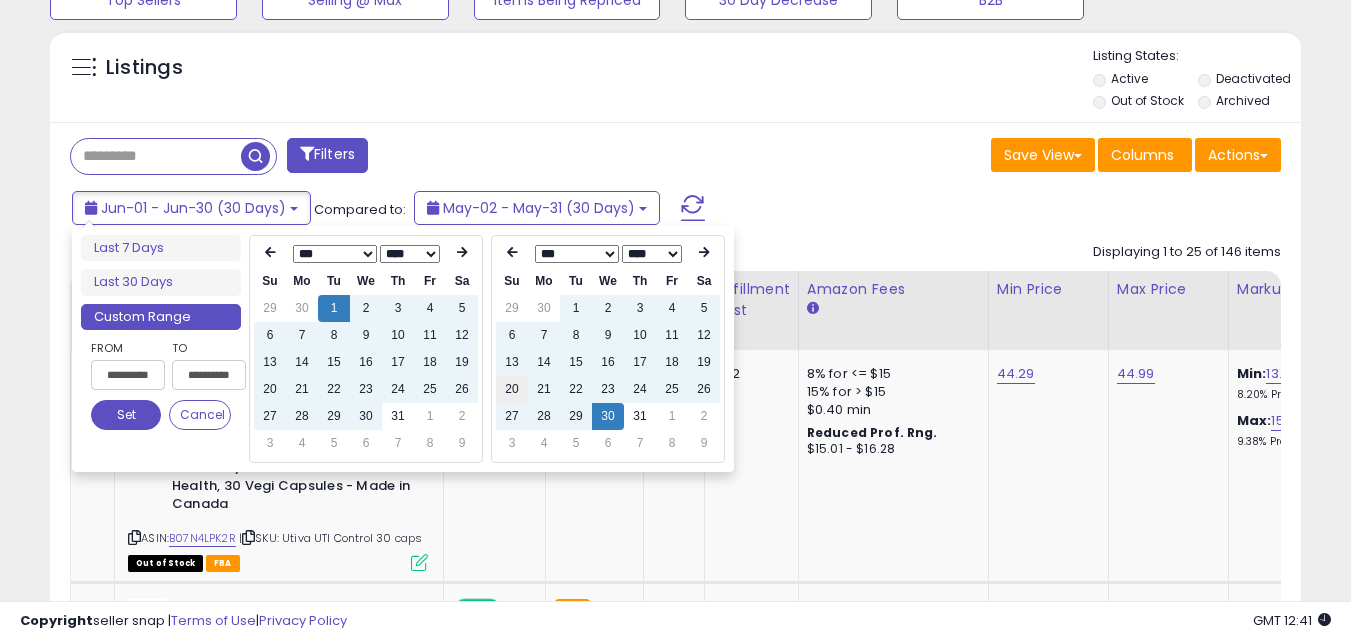 type on "**********" 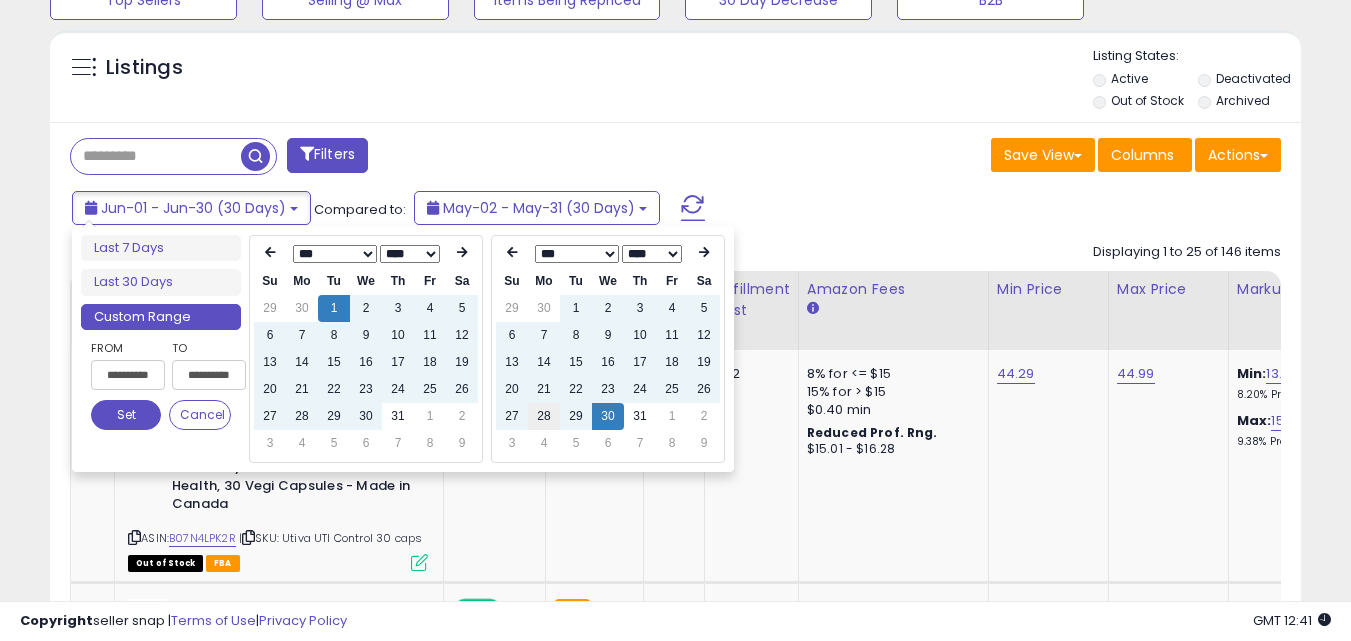 click on "28" at bounding box center (544, 416) 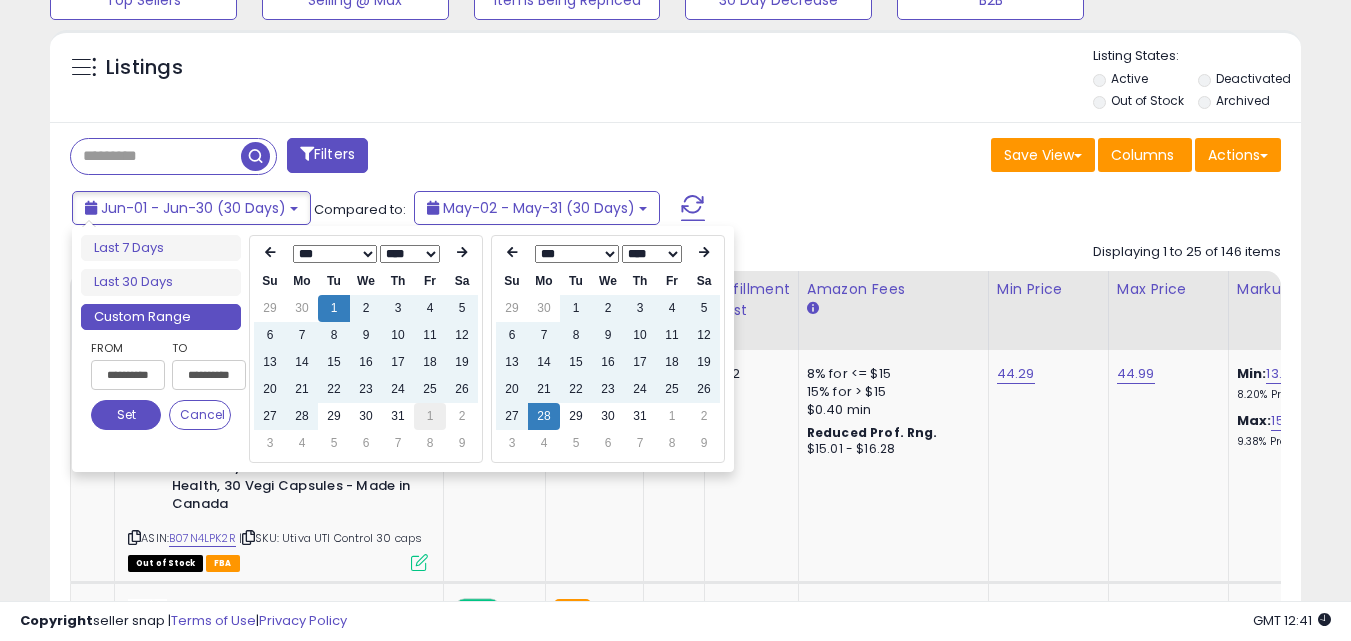 type on "**********" 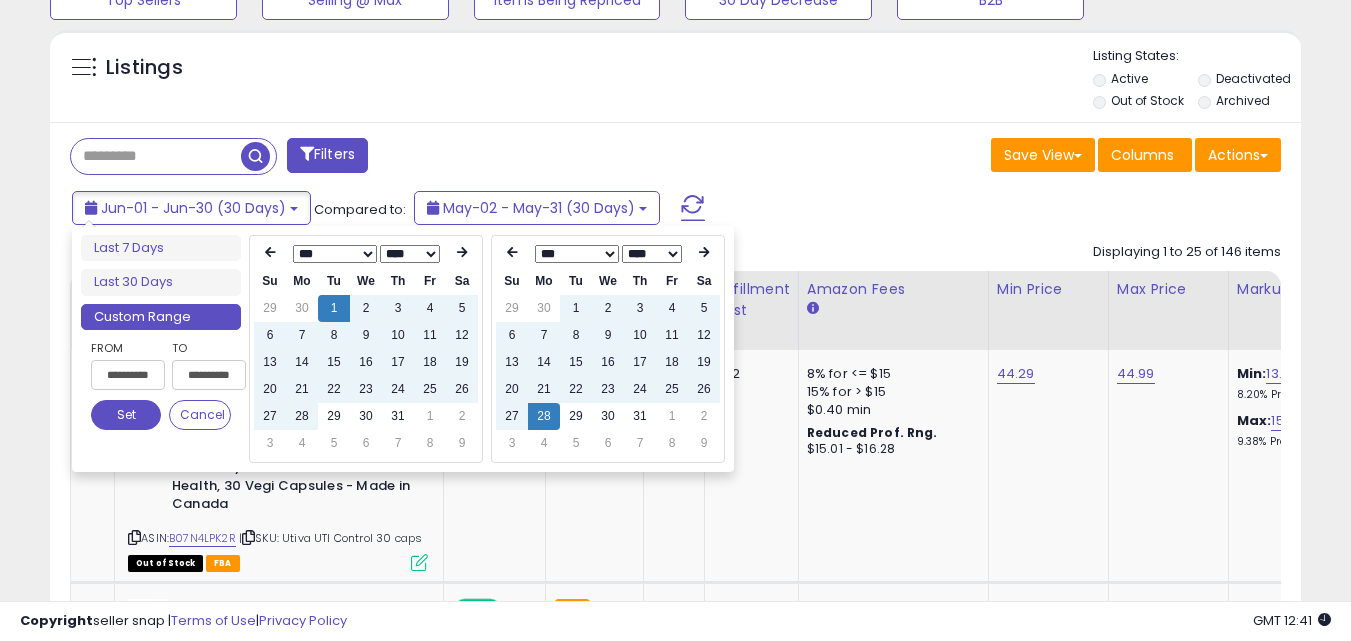 type on "**********" 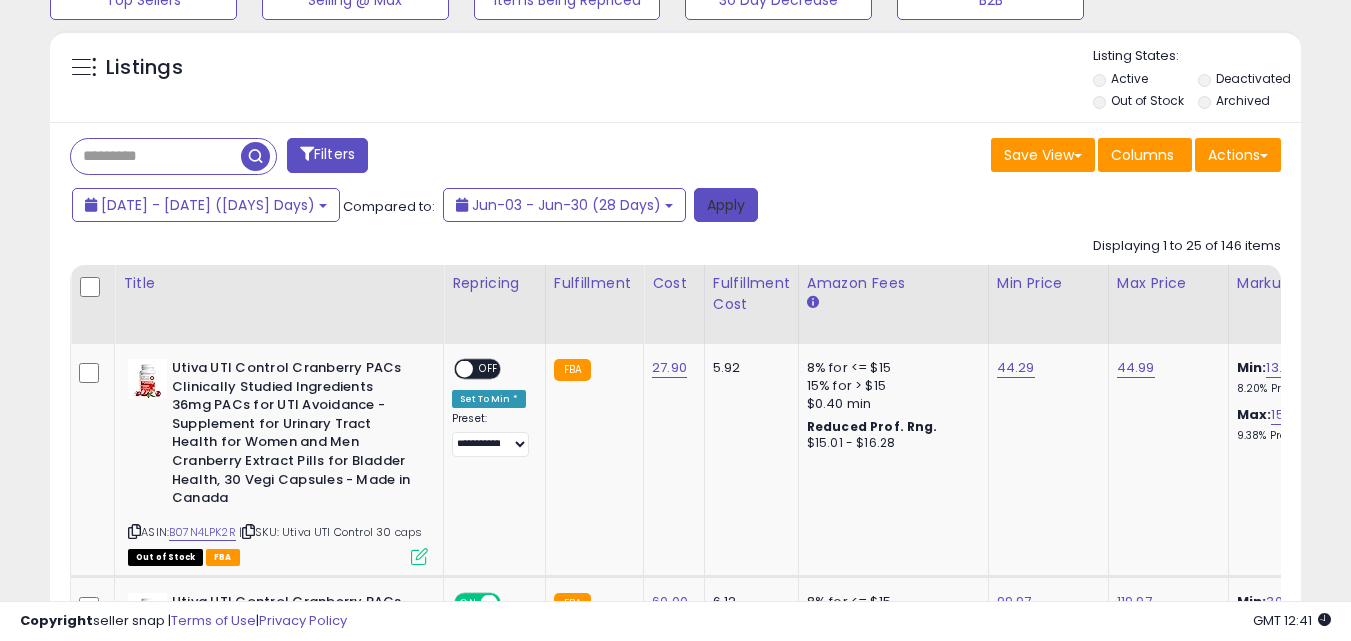click on "Apply" at bounding box center (726, 205) 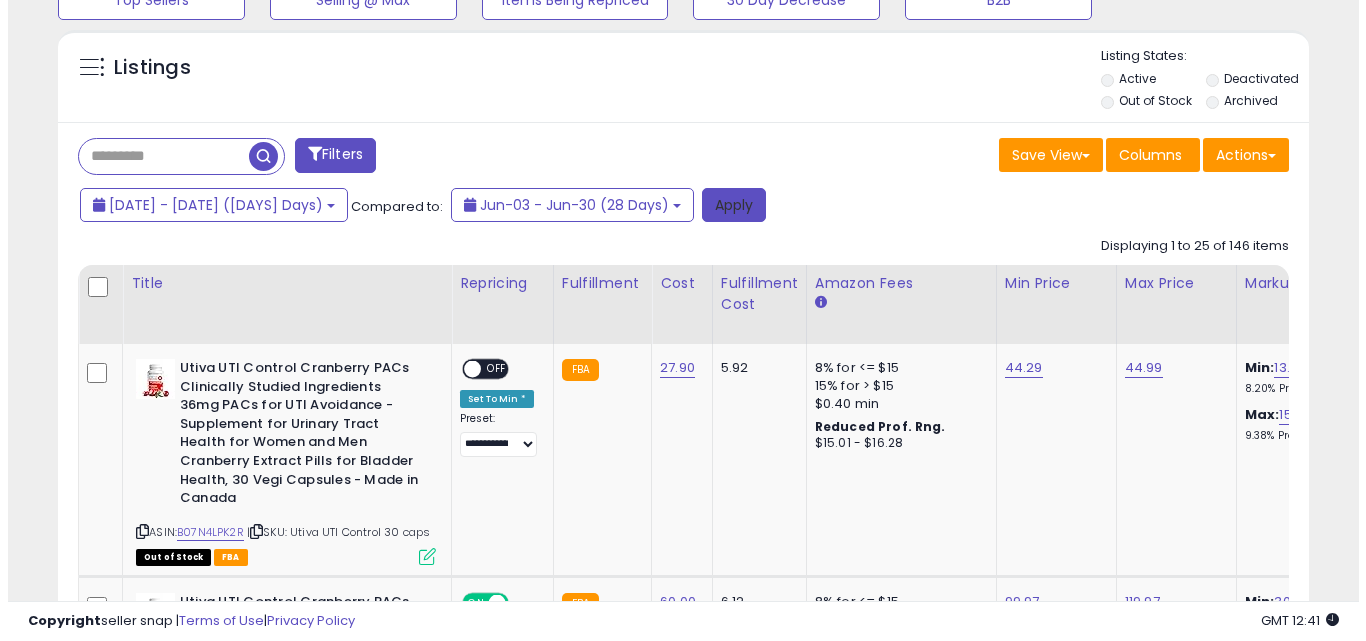 scroll, scrollTop: 599, scrollLeft: 0, axis: vertical 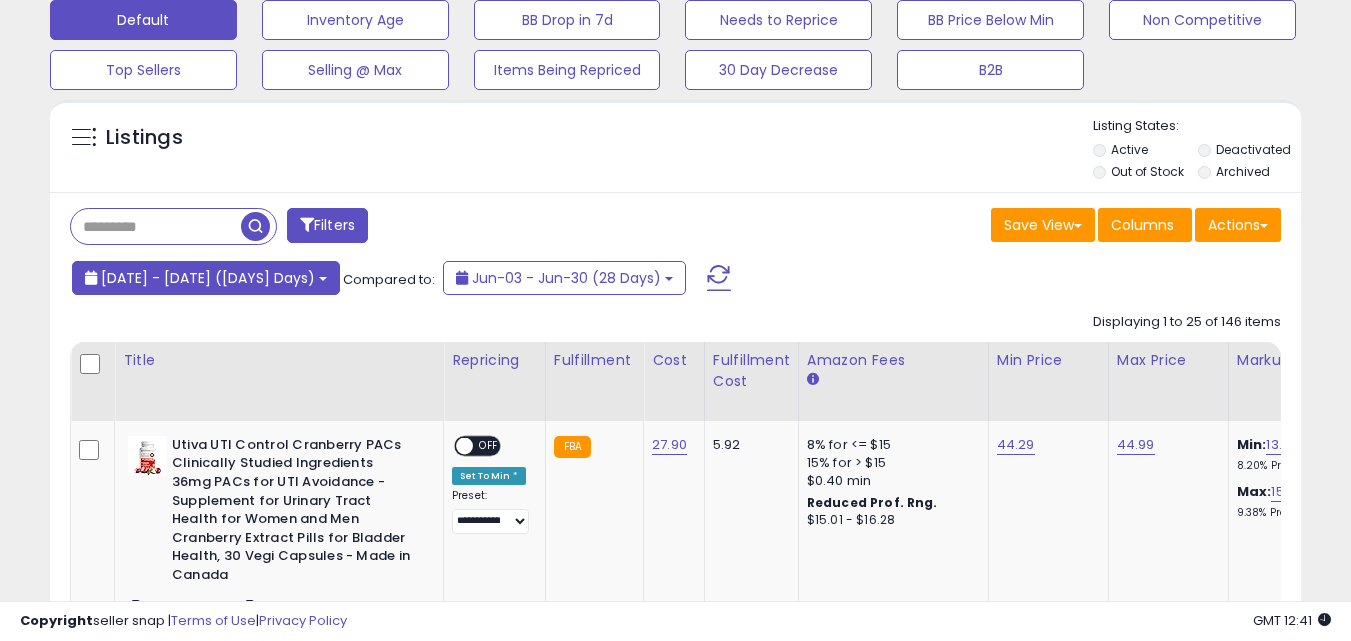 click on "[DATE] - [DATE] ([DAYS] Days)" at bounding box center (208, 278) 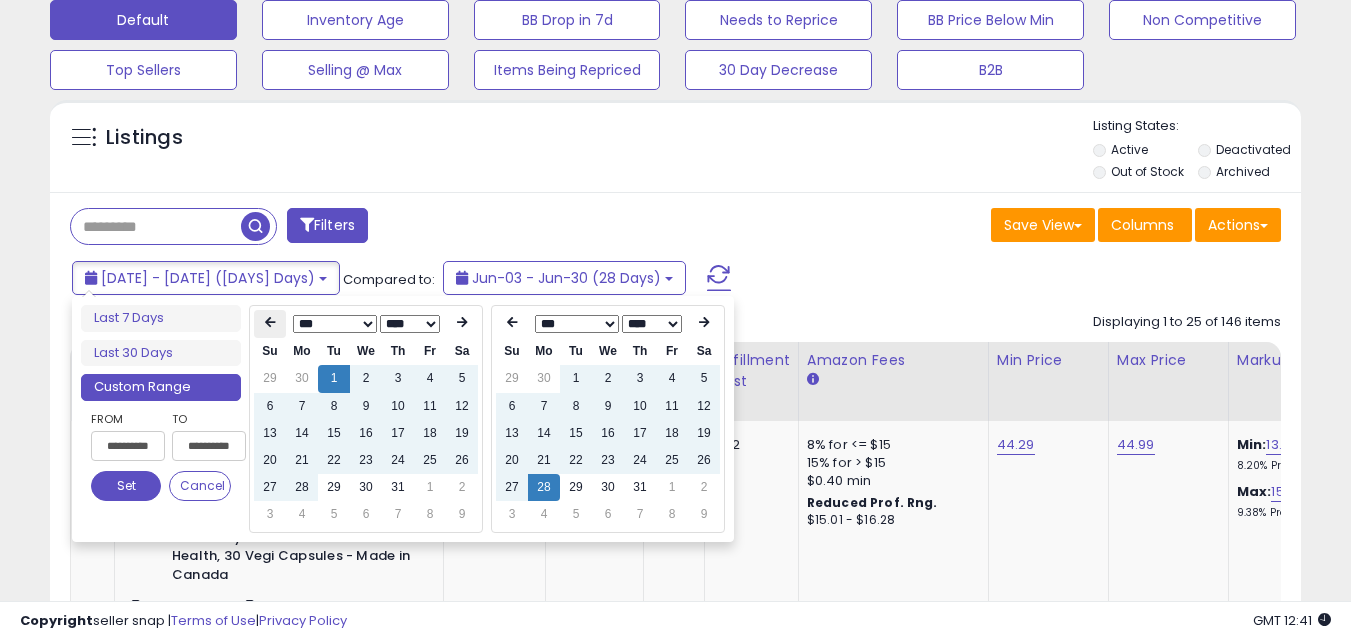 click at bounding box center [270, 324] 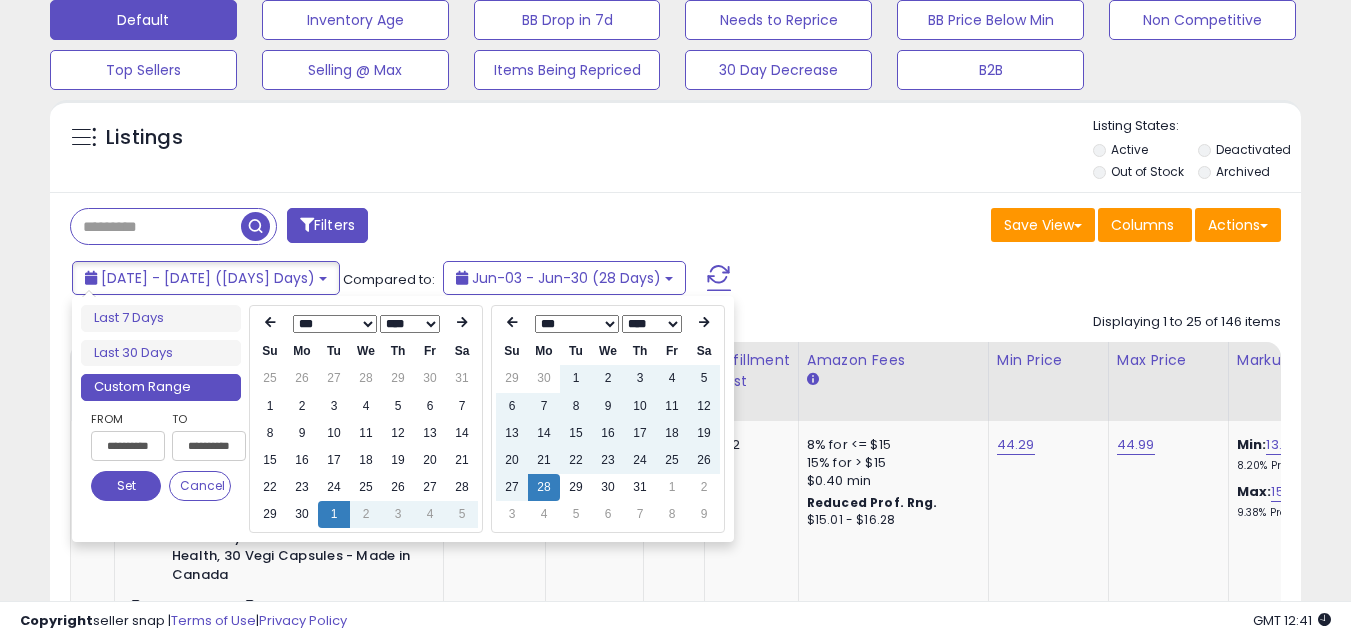 click at bounding box center (270, 324) 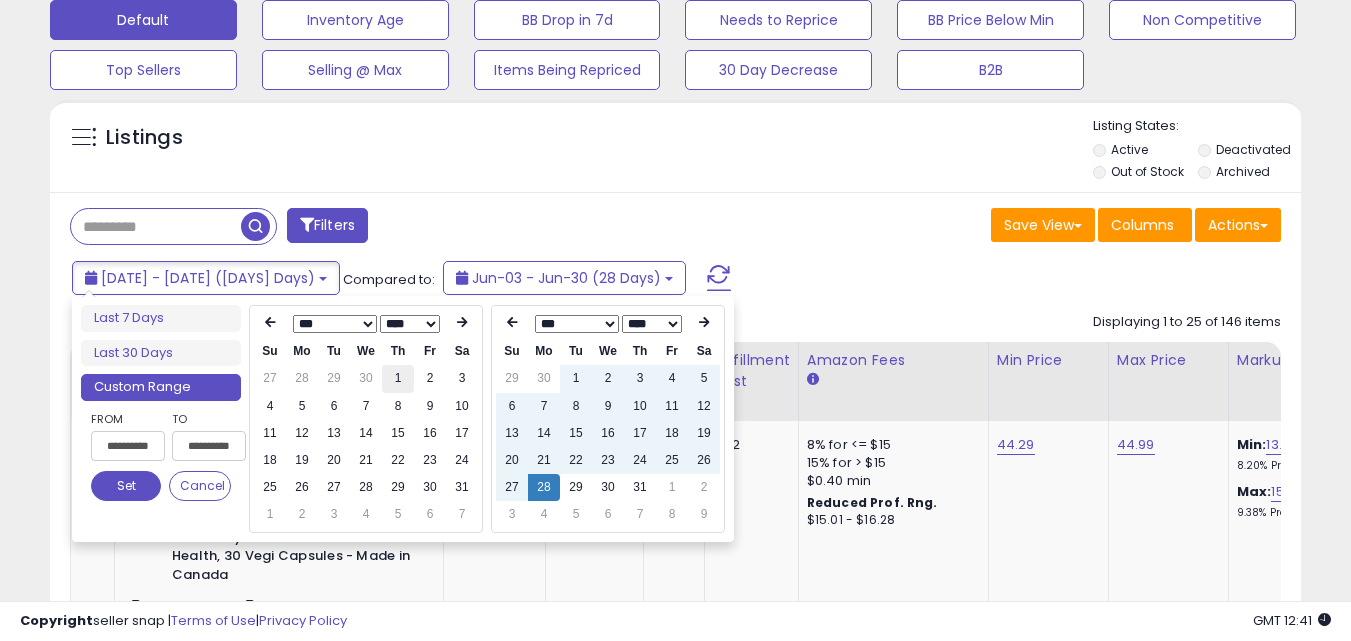 click on "1" at bounding box center (398, 378) 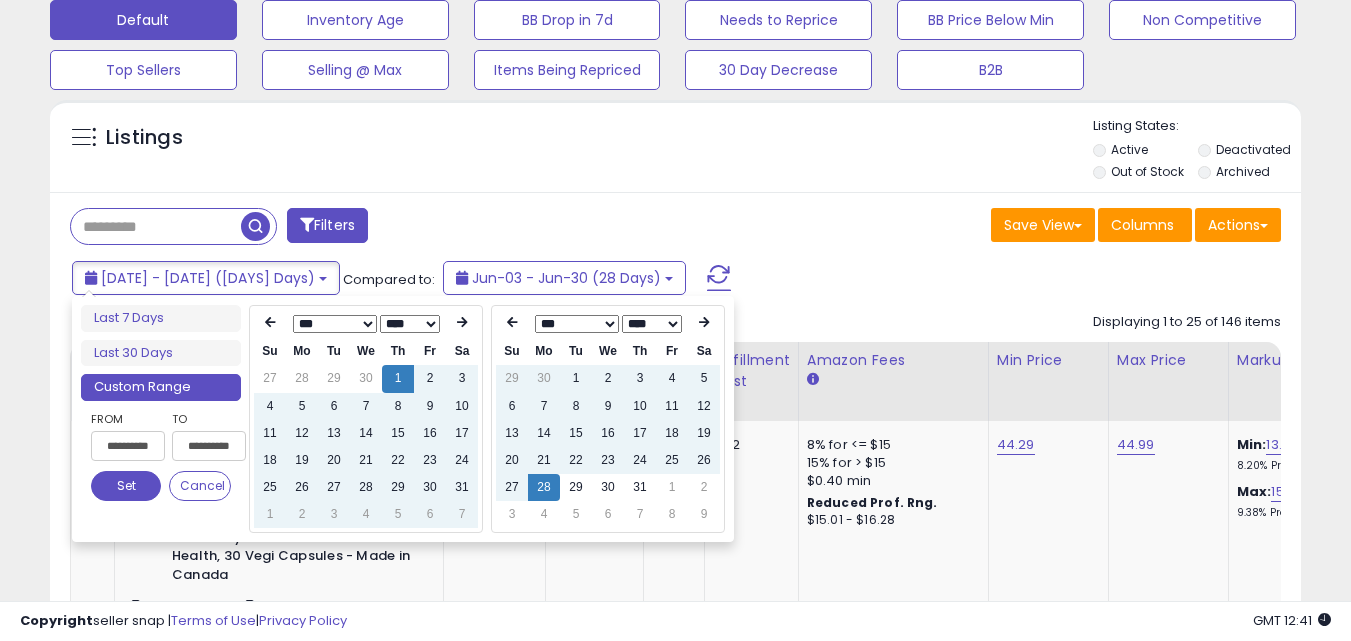 type on "**********" 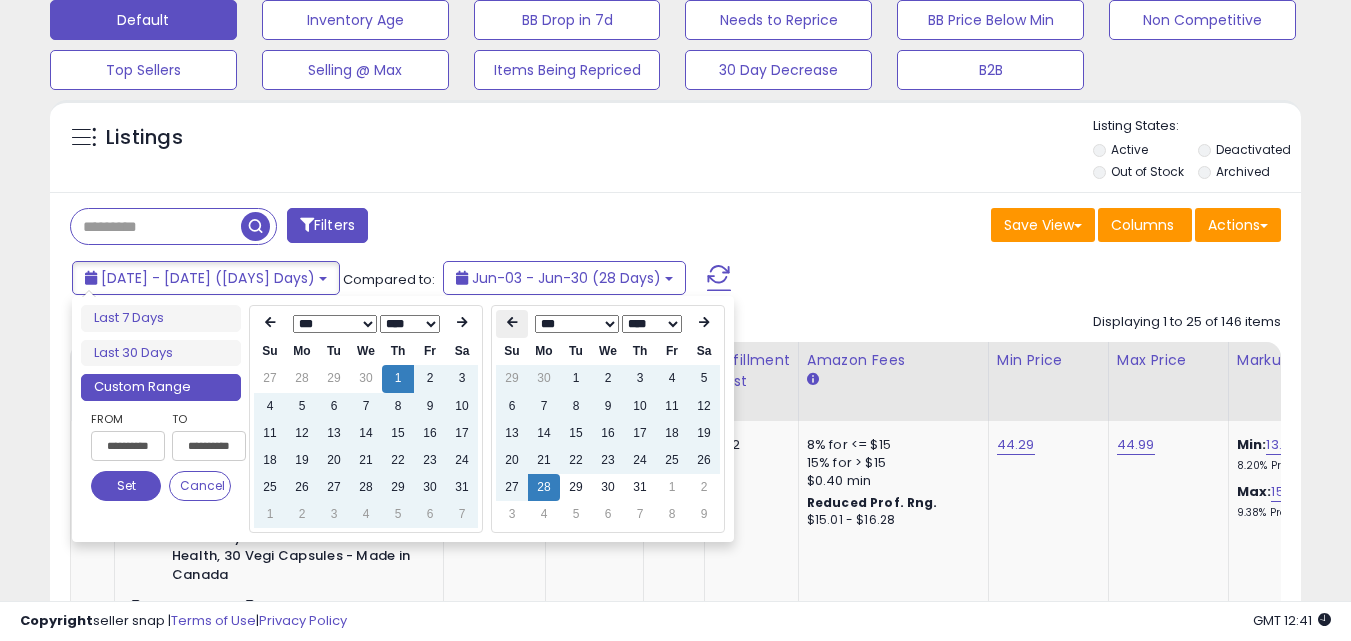 click at bounding box center [512, 324] 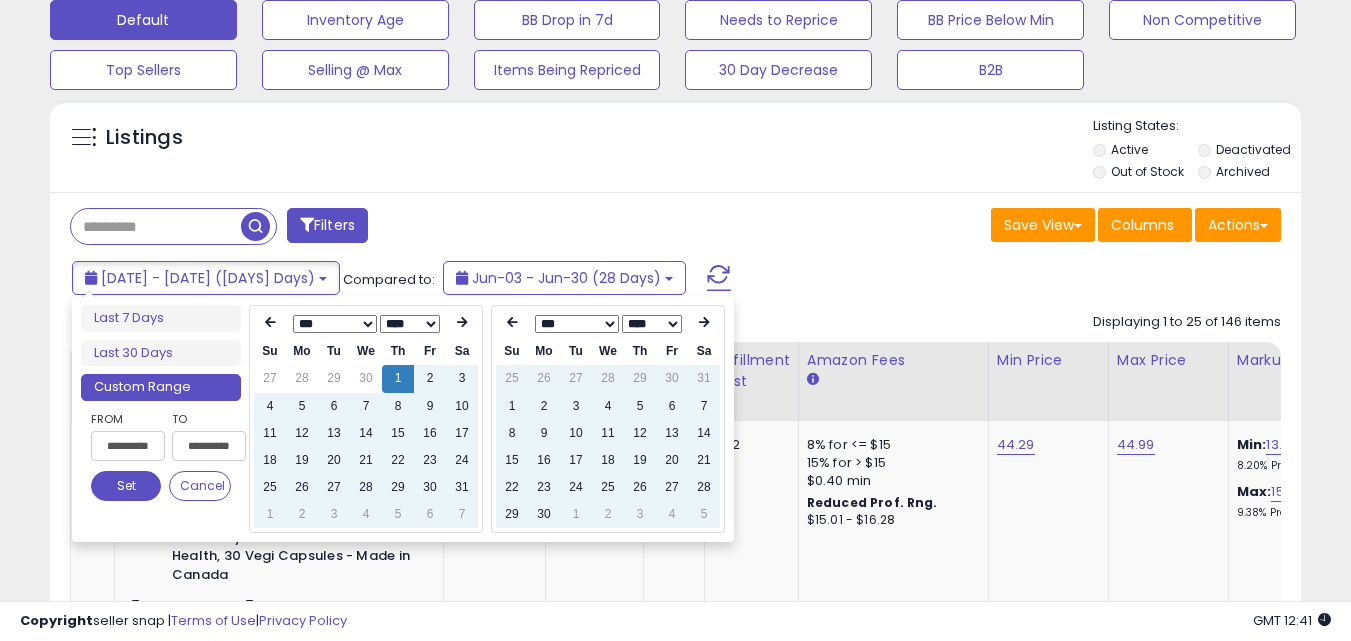 click at bounding box center (512, 324) 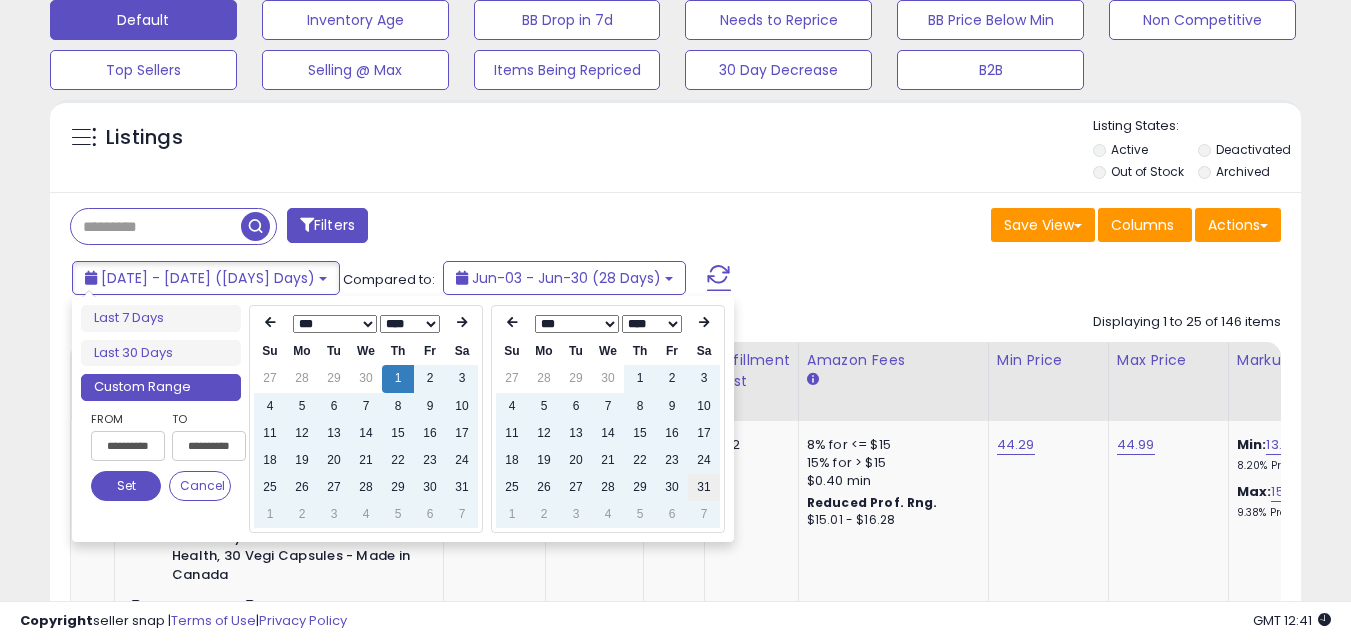 click on "31" at bounding box center (704, 487) 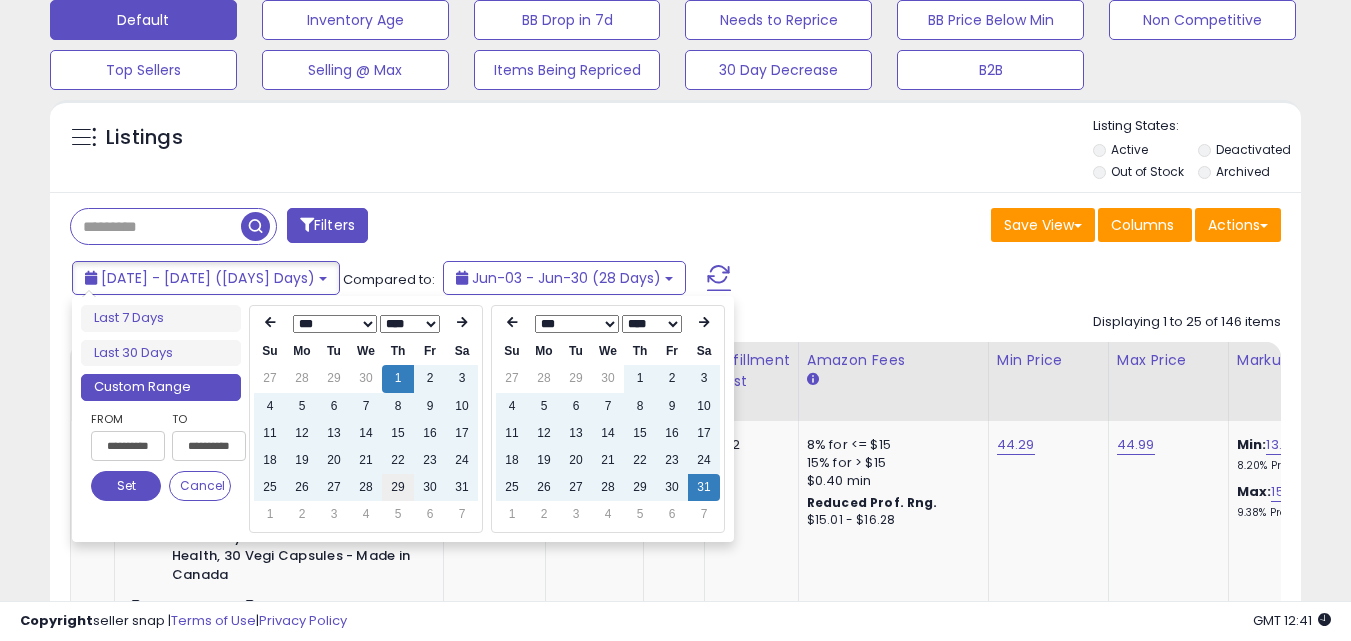 type on "**********" 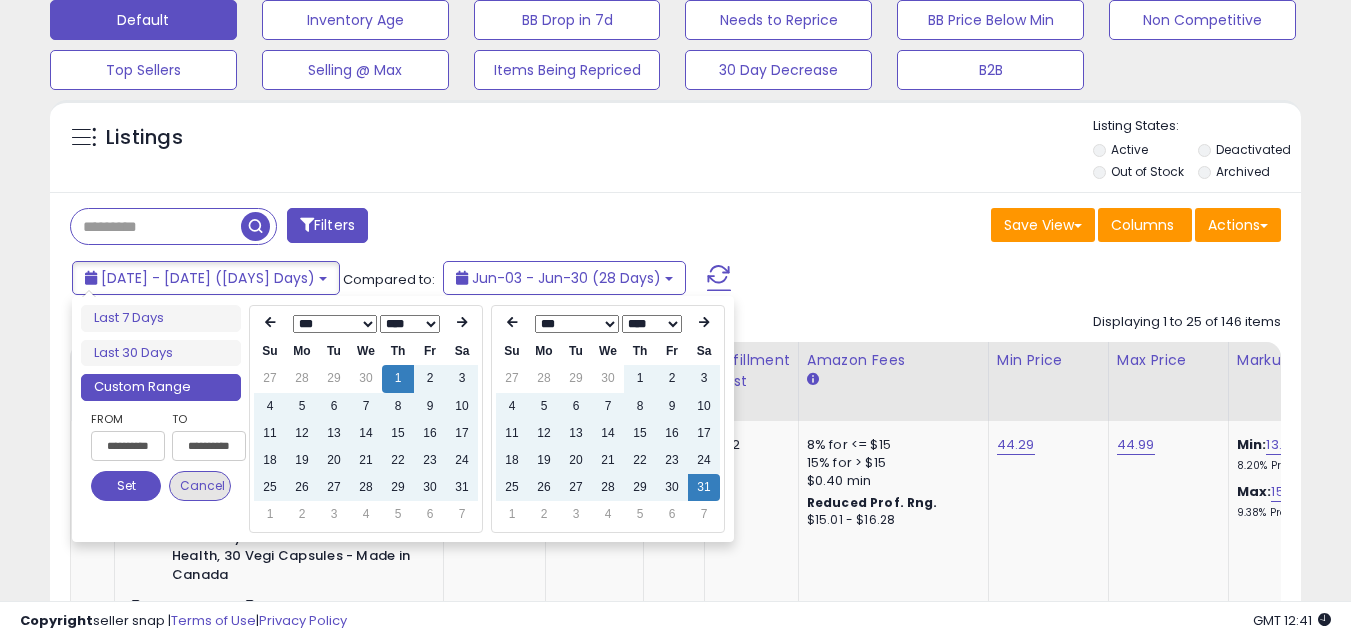 type on "**********" 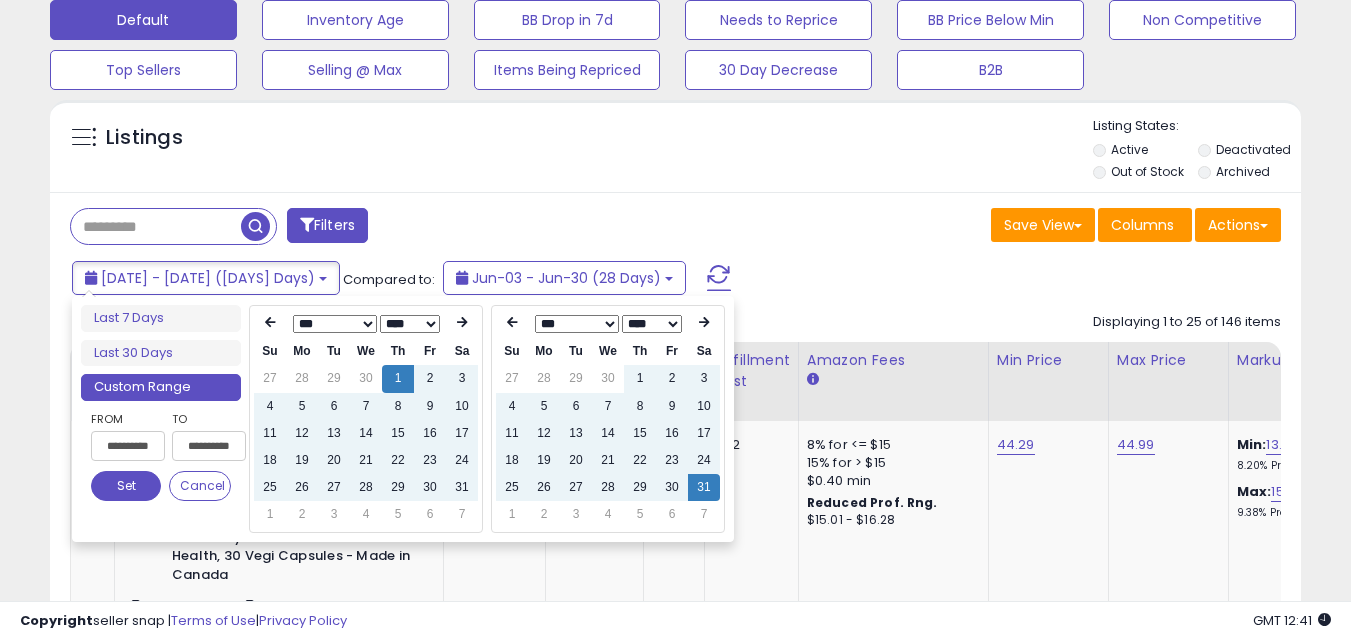 click on "Set" at bounding box center [126, 486] 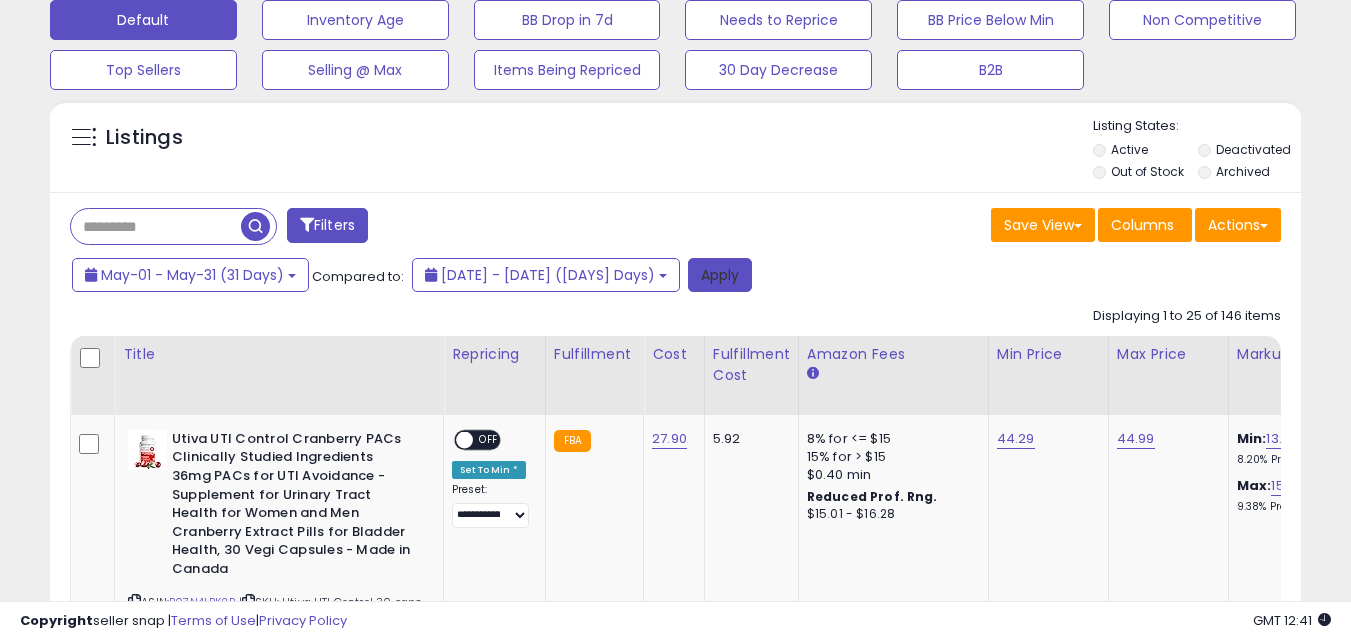 click on "Apply" at bounding box center [720, 275] 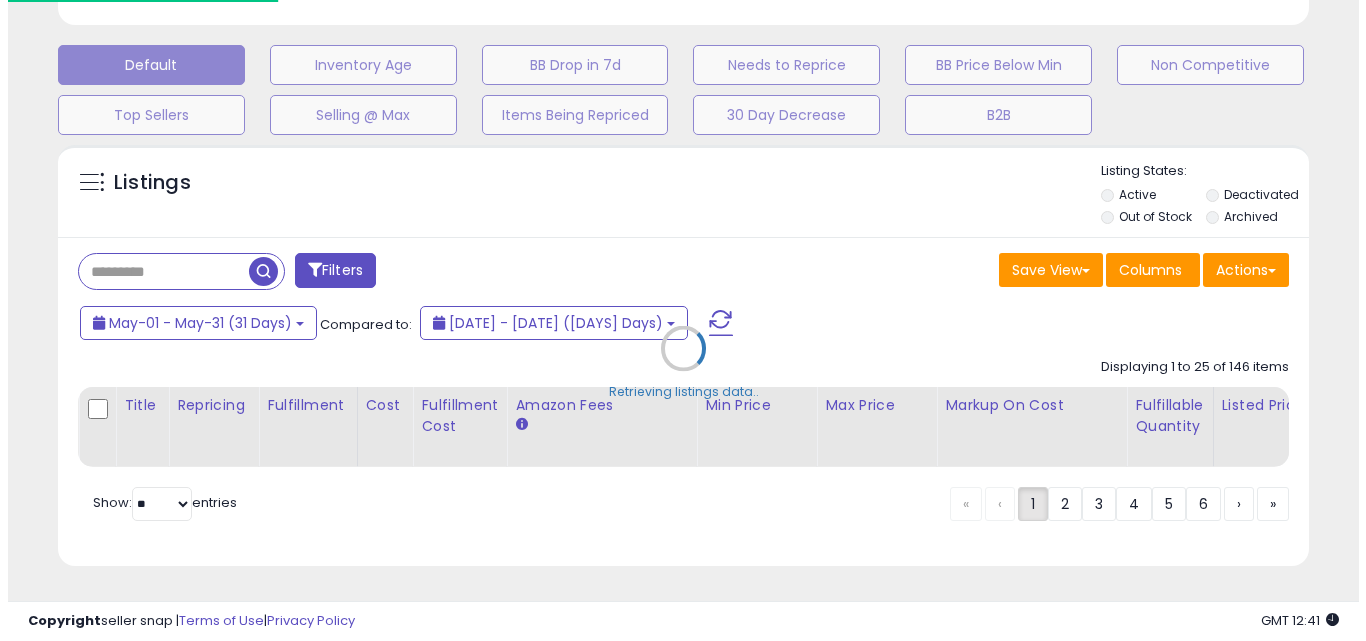 scroll, scrollTop: 670, scrollLeft: 0, axis: vertical 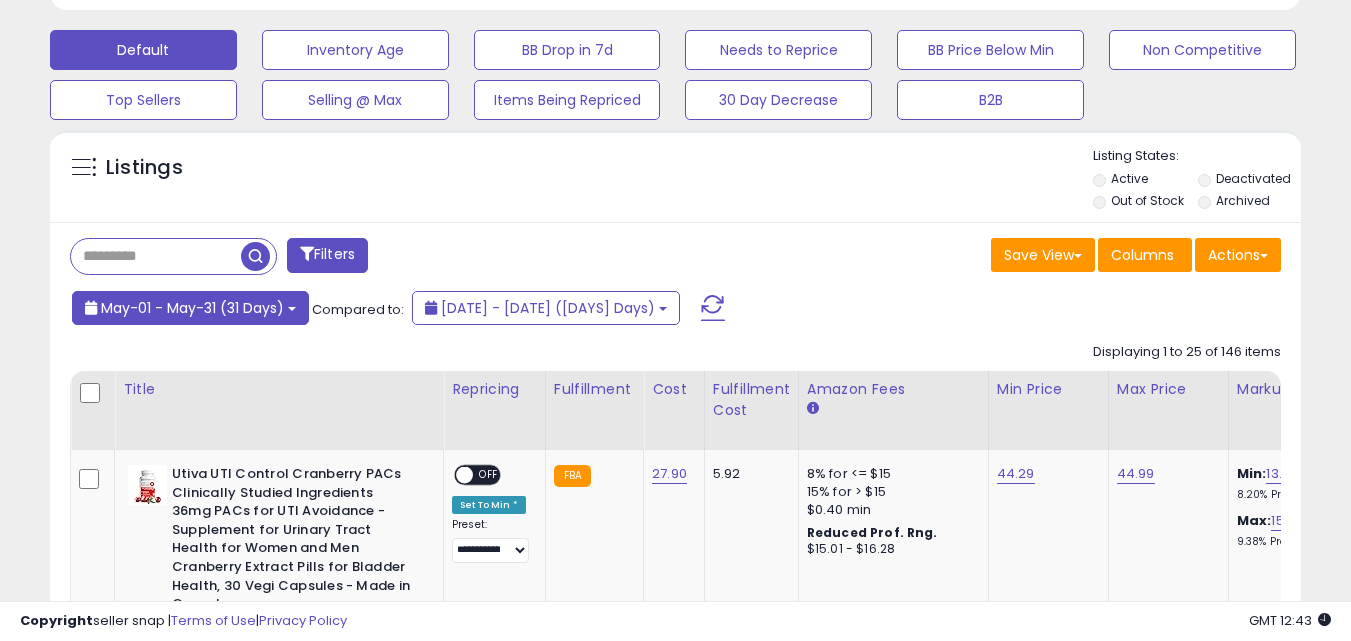 click on "May-01 - May-31 (31 Days)" at bounding box center (192, 308) 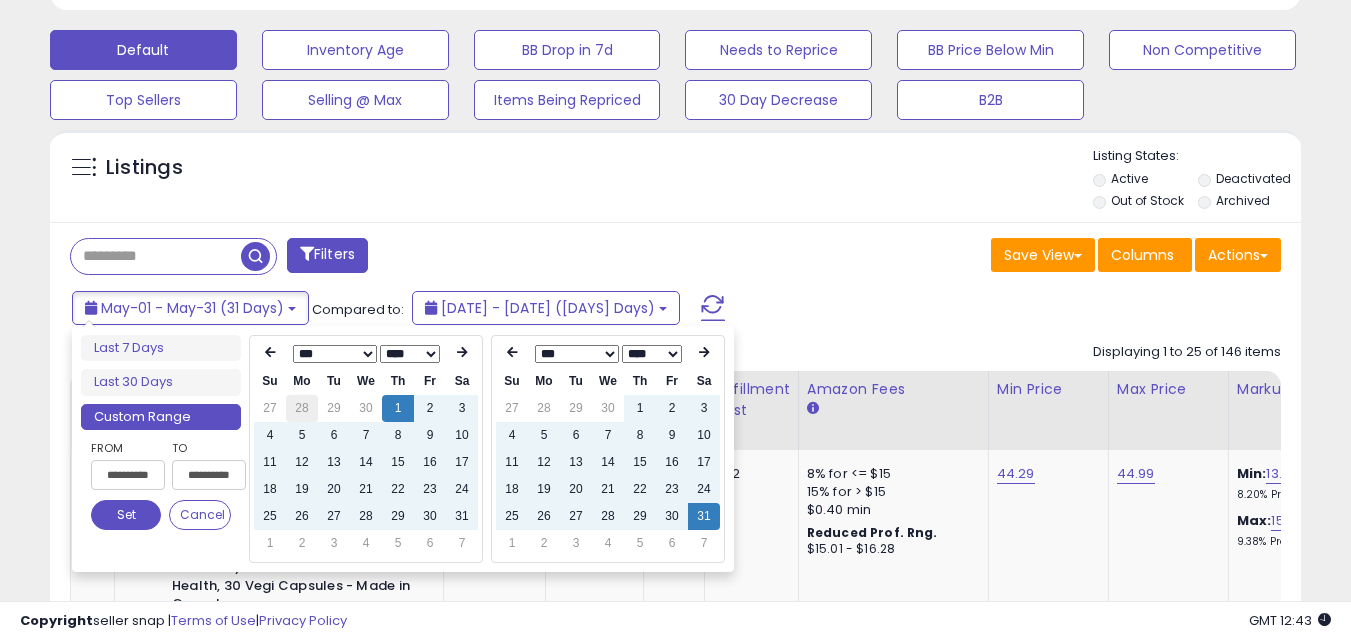 click on "28" at bounding box center (302, 408) 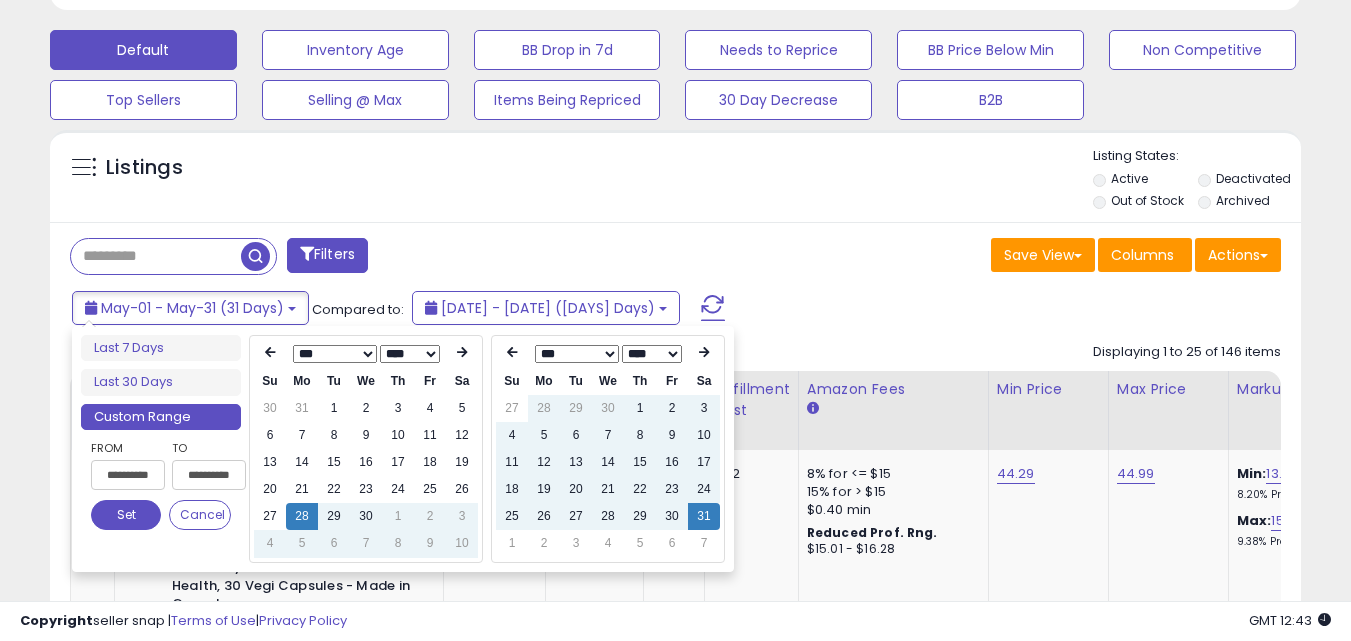 type on "**********" 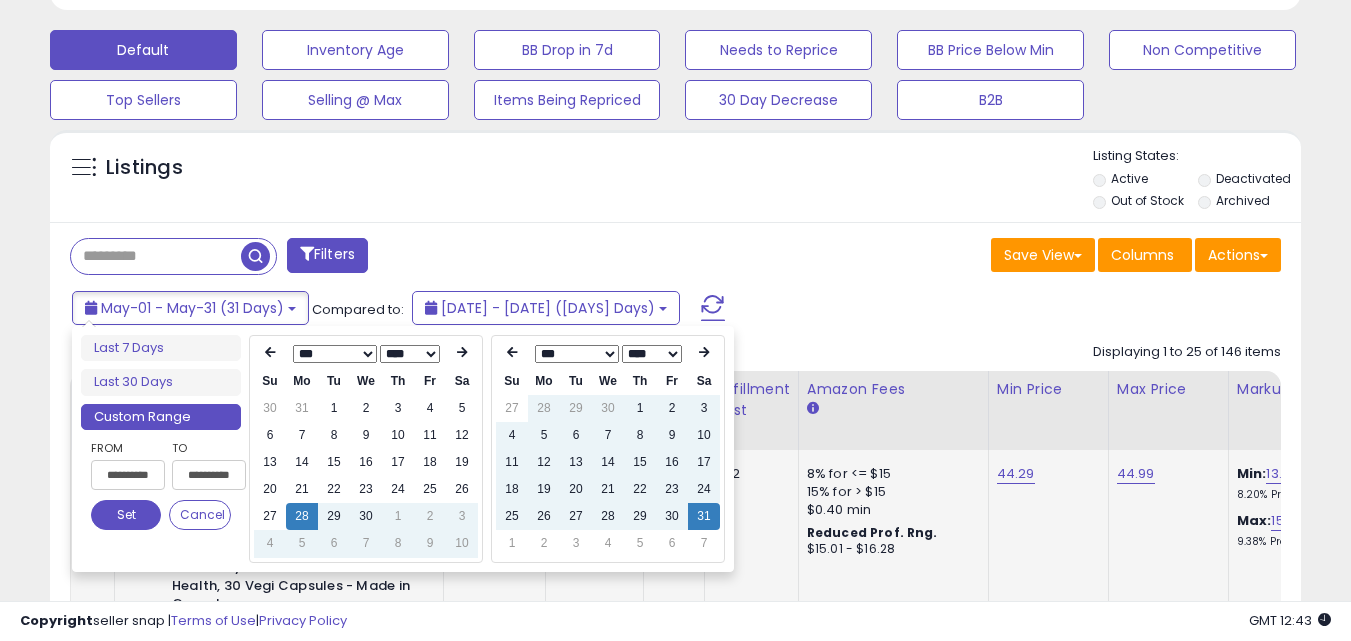 click on "Set" at bounding box center [126, 515] 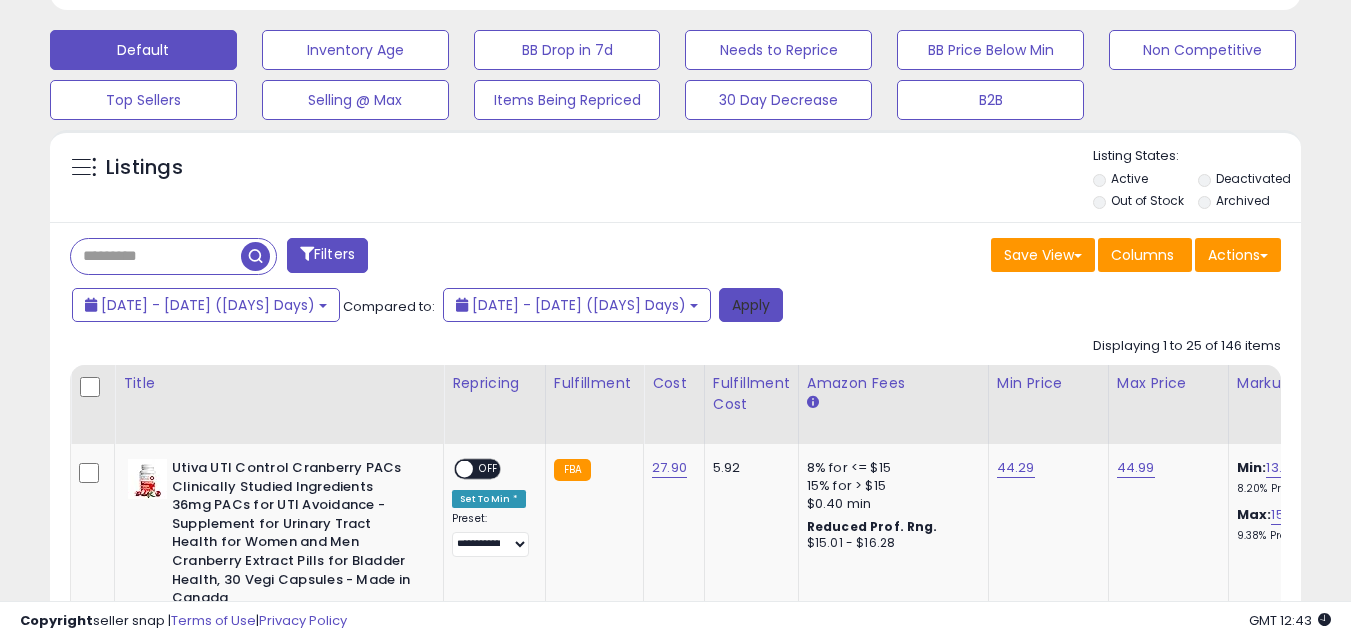 click on "Apply" at bounding box center [751, 305] 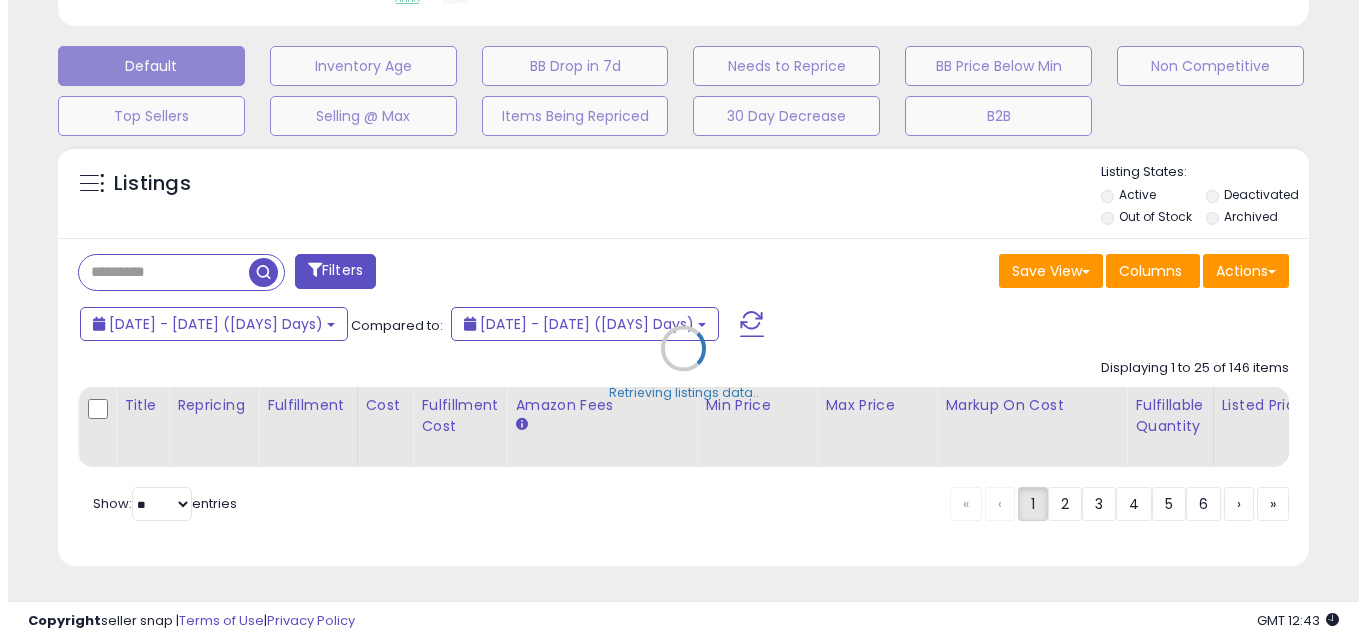 scroll, scrollTop: 599, scrollLeft: 0, axis: vertical 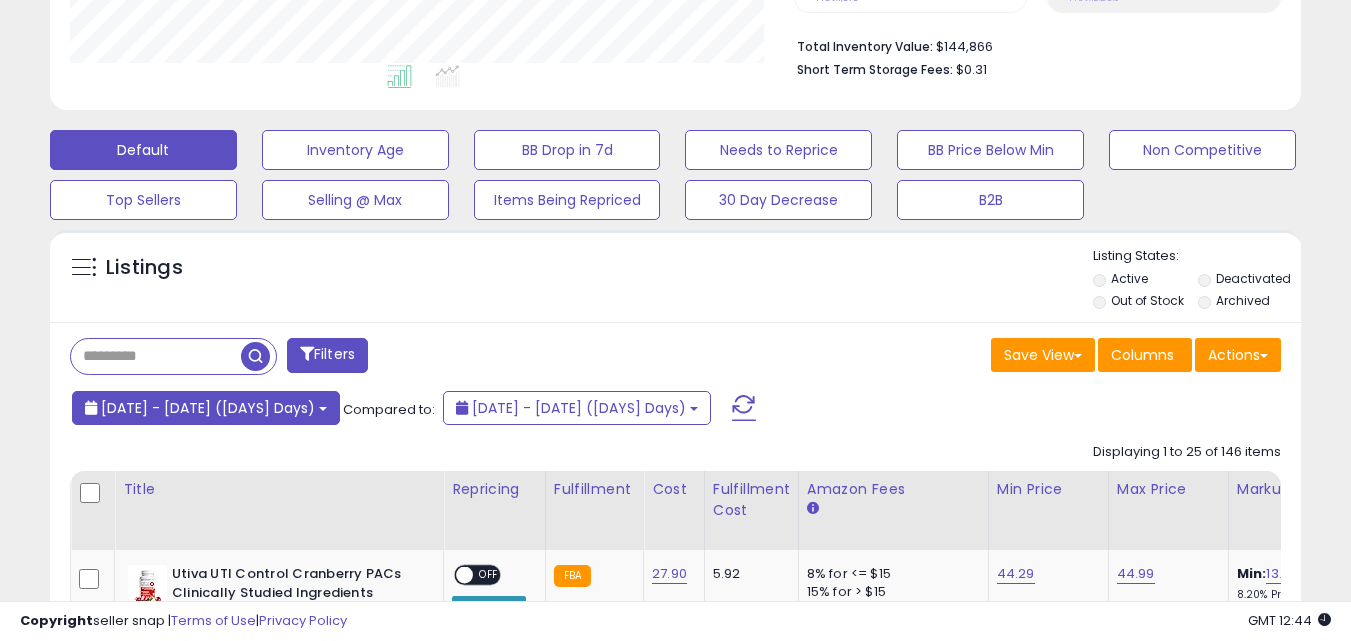 click on "[DATE] - [DATE] ([DAYS] Days)" at bounding box center [208, 408] 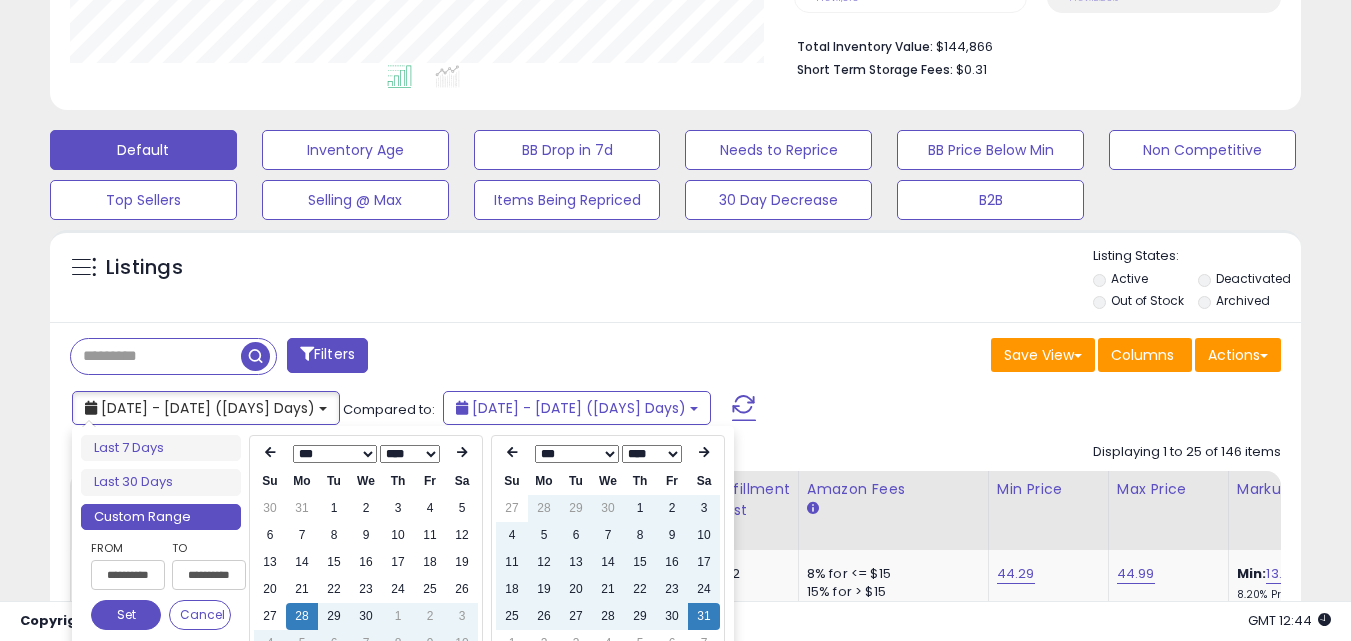 type on "**********" 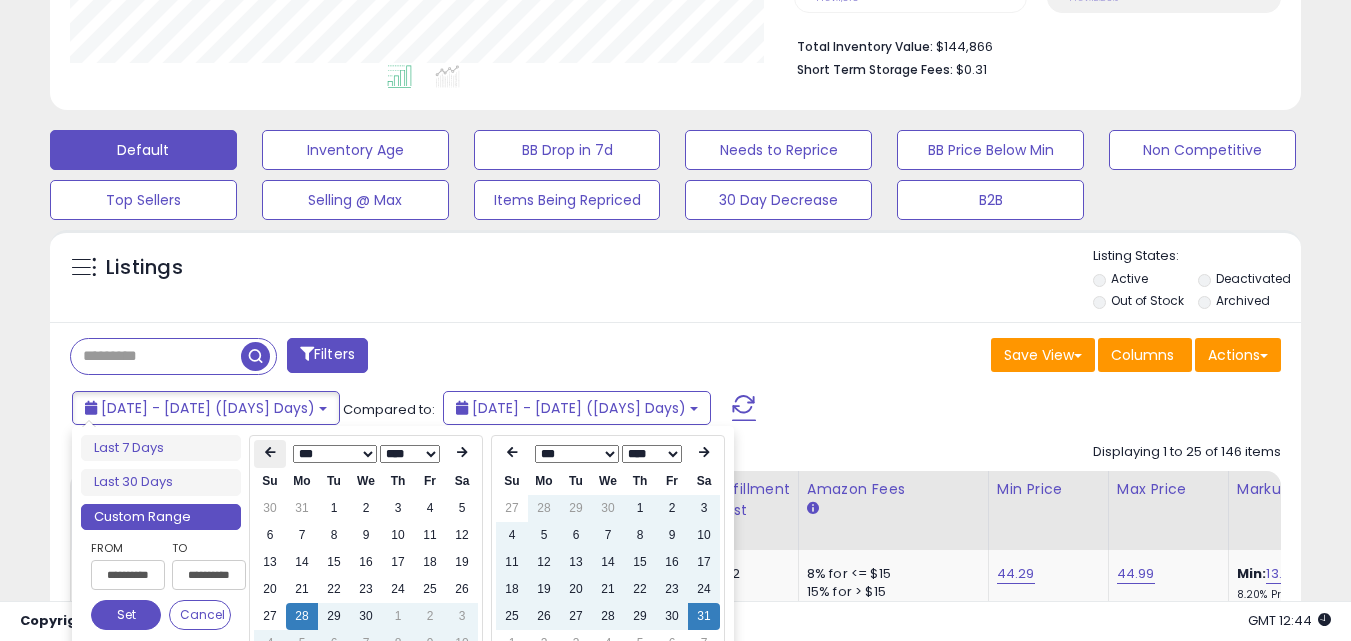 click at bounding box center (270, 453) 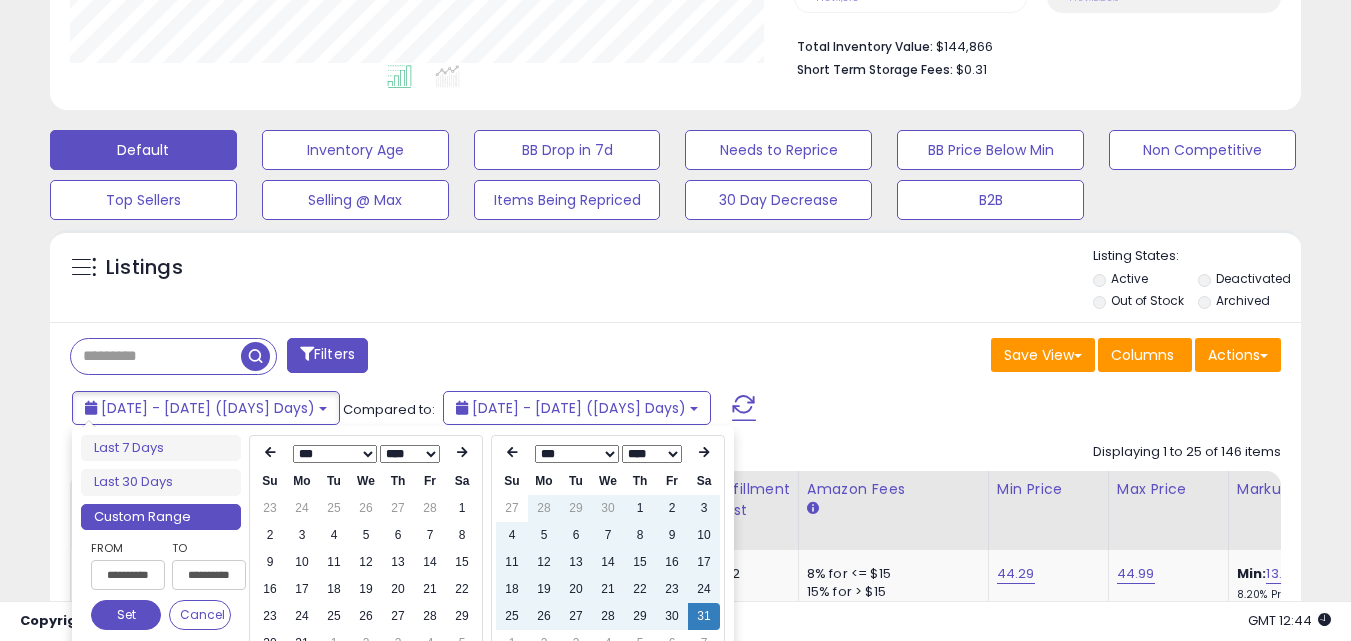 click at bounding box center [270, 453] 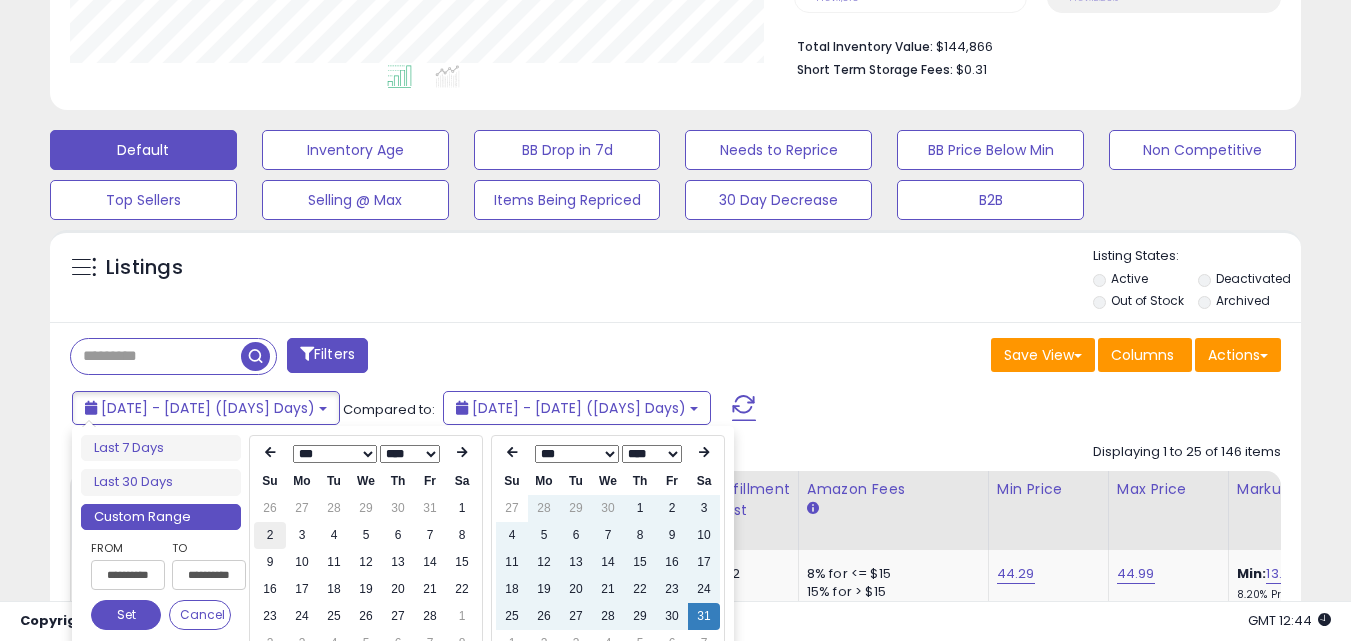 click on "2" at bounding box center [270, 535] 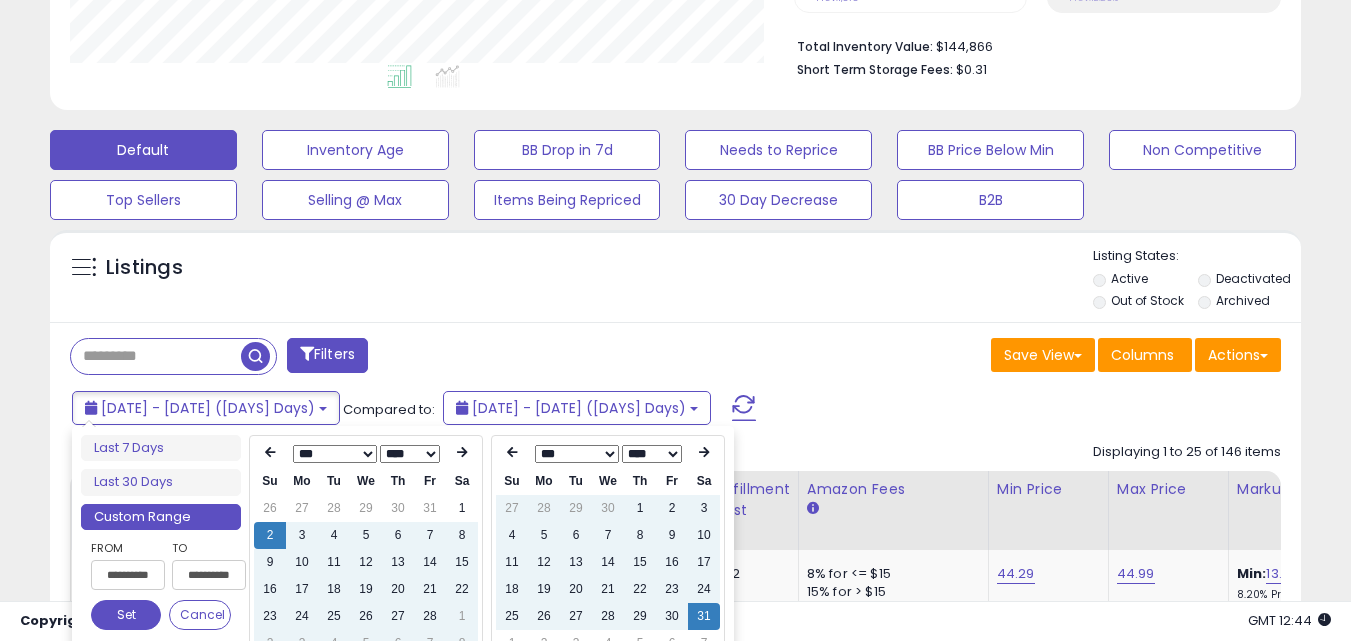 type on "**********" 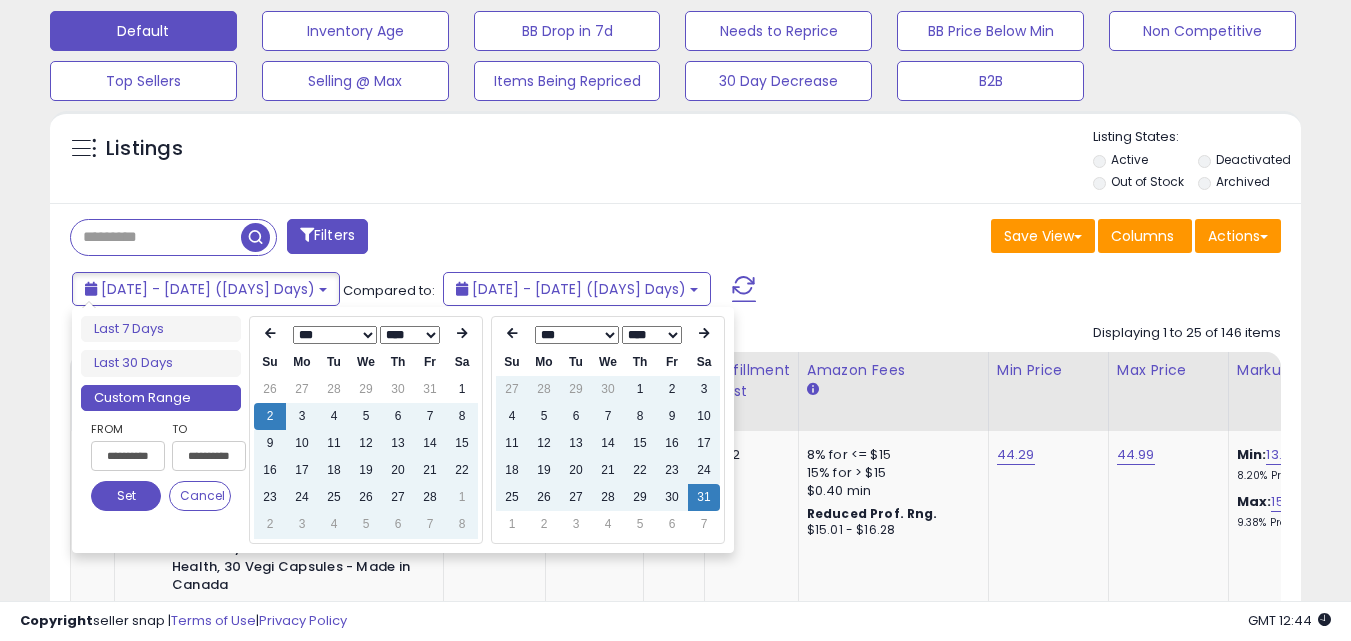 scroll, scrollTop: 700, scrollLeft: 0, axis: vertical 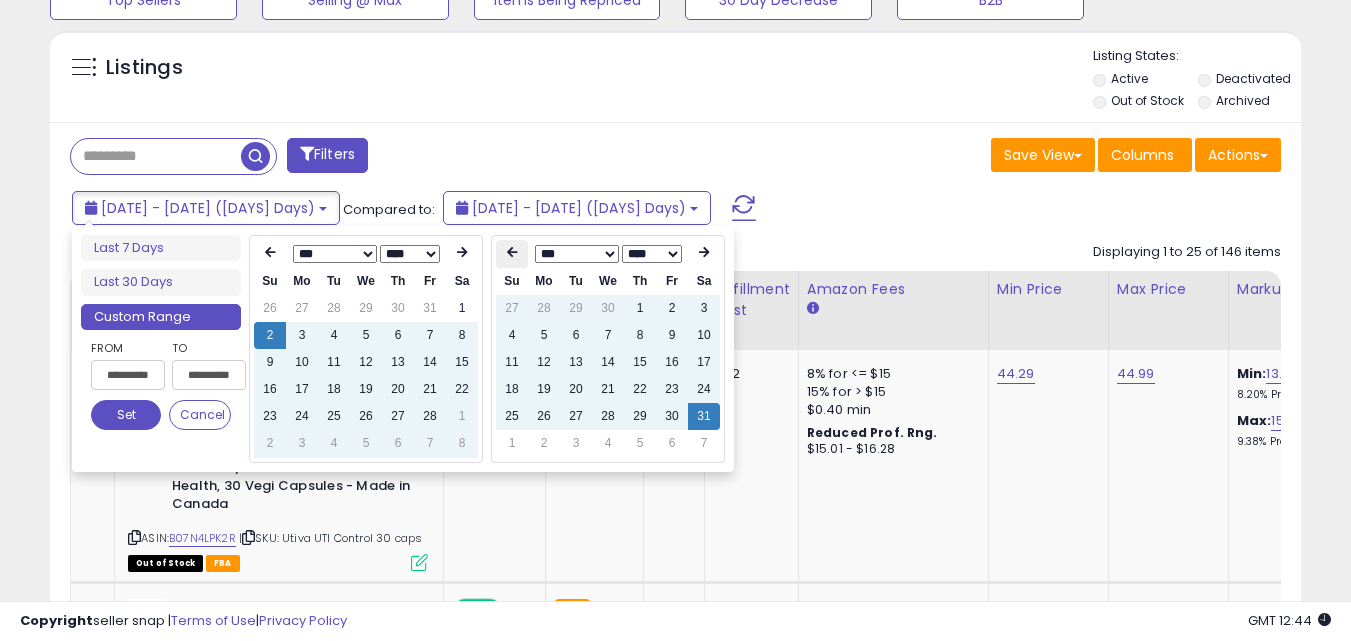 click at bounding box center [512, 254] 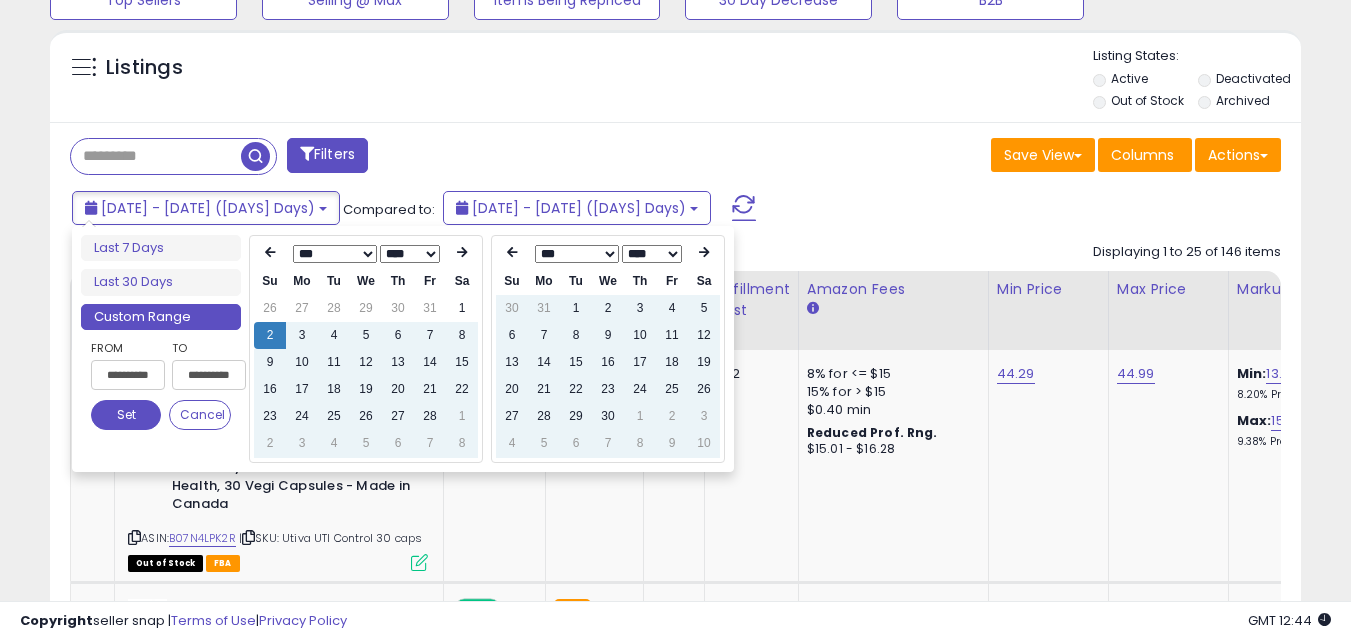 click at bounding box center [512, 254] 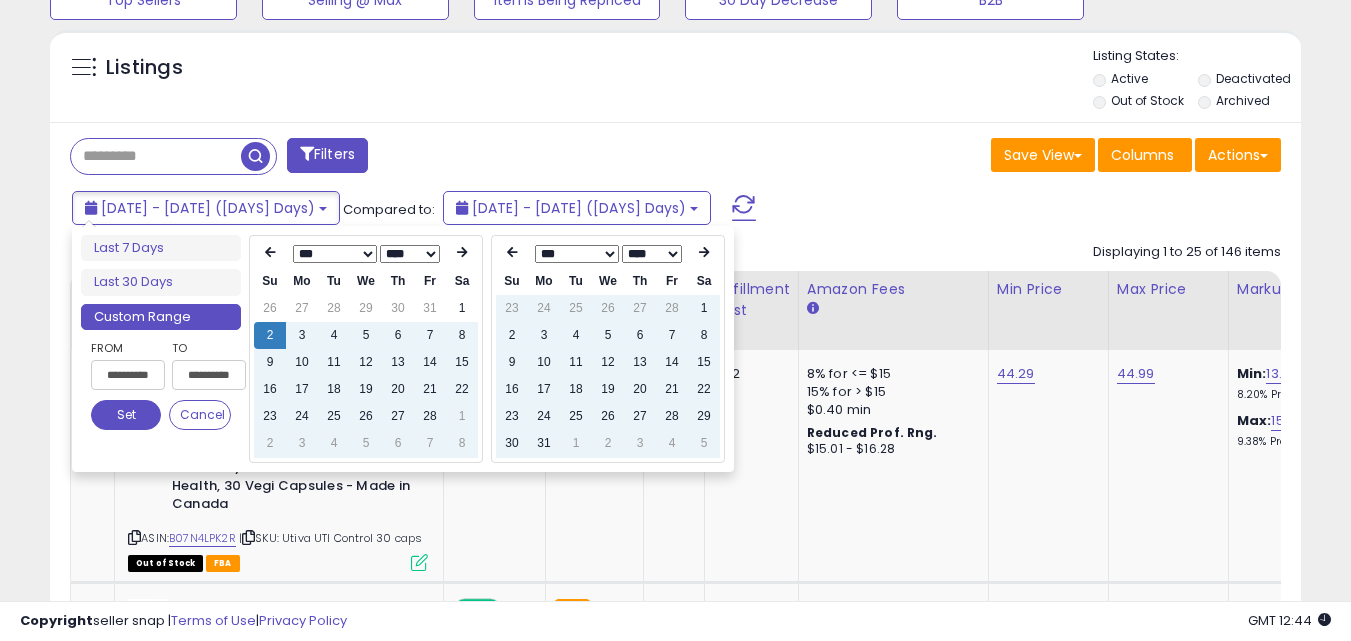 click at bounding box center (512, 254) 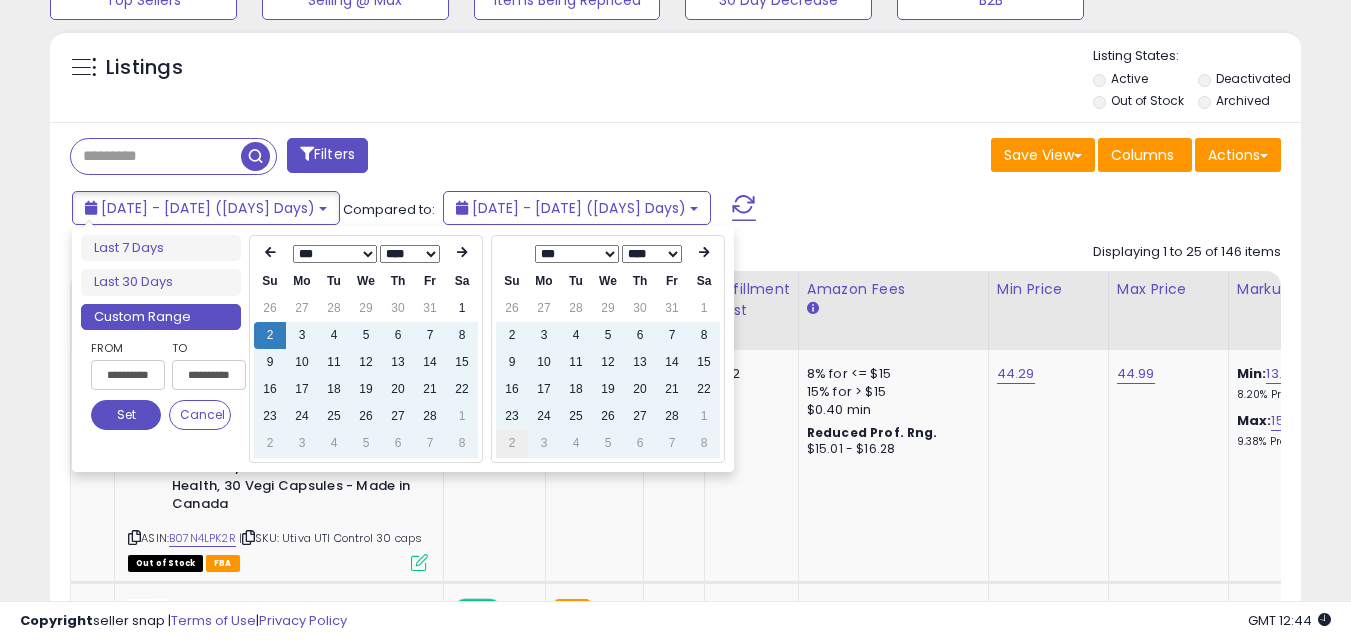 click on "2" at bounding box center (512, 443) 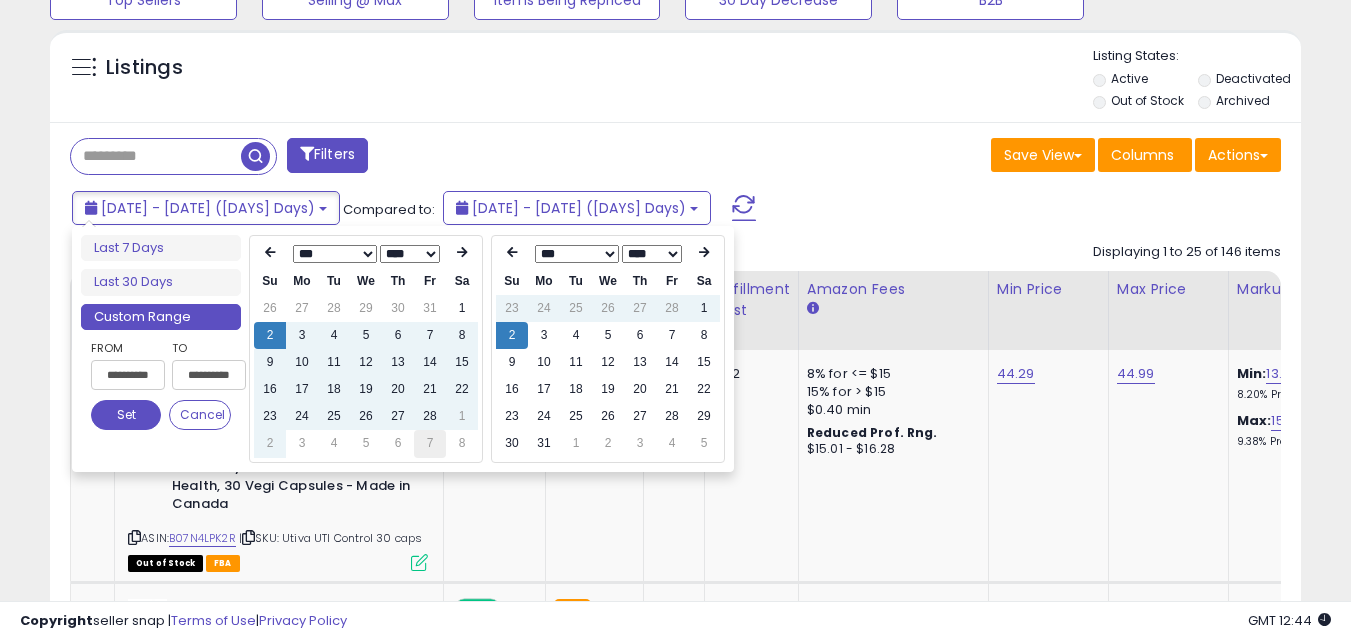 type on "**********" 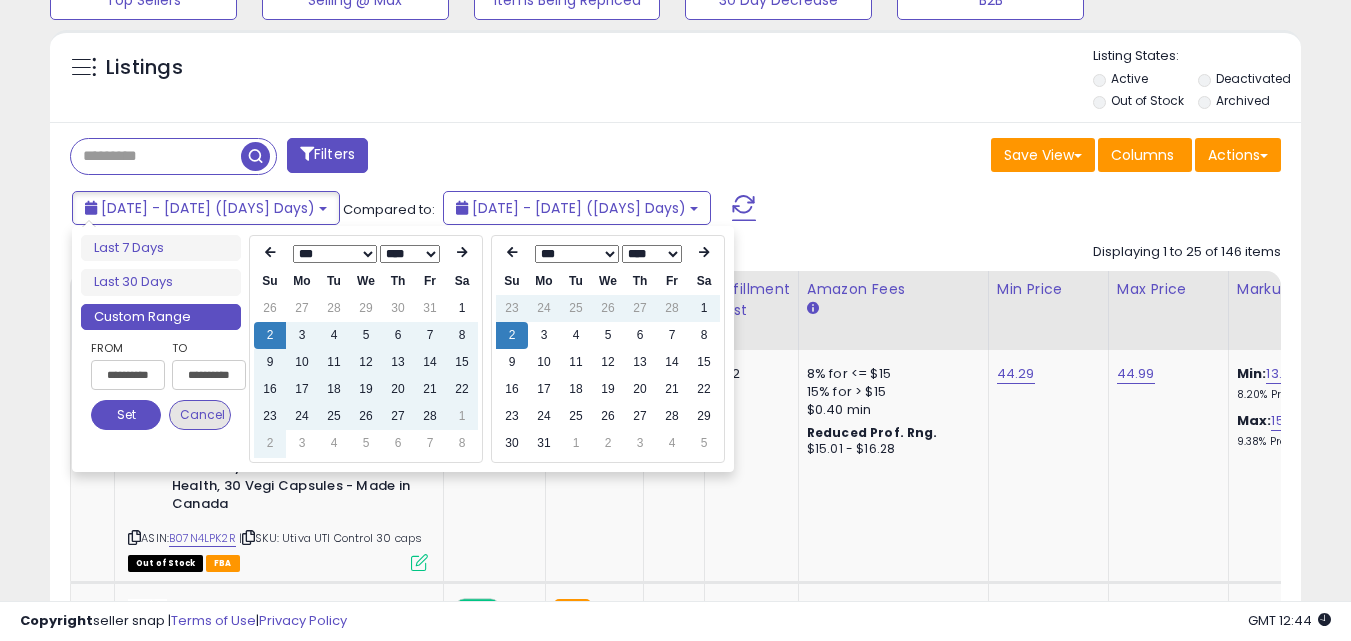 type on "**********" 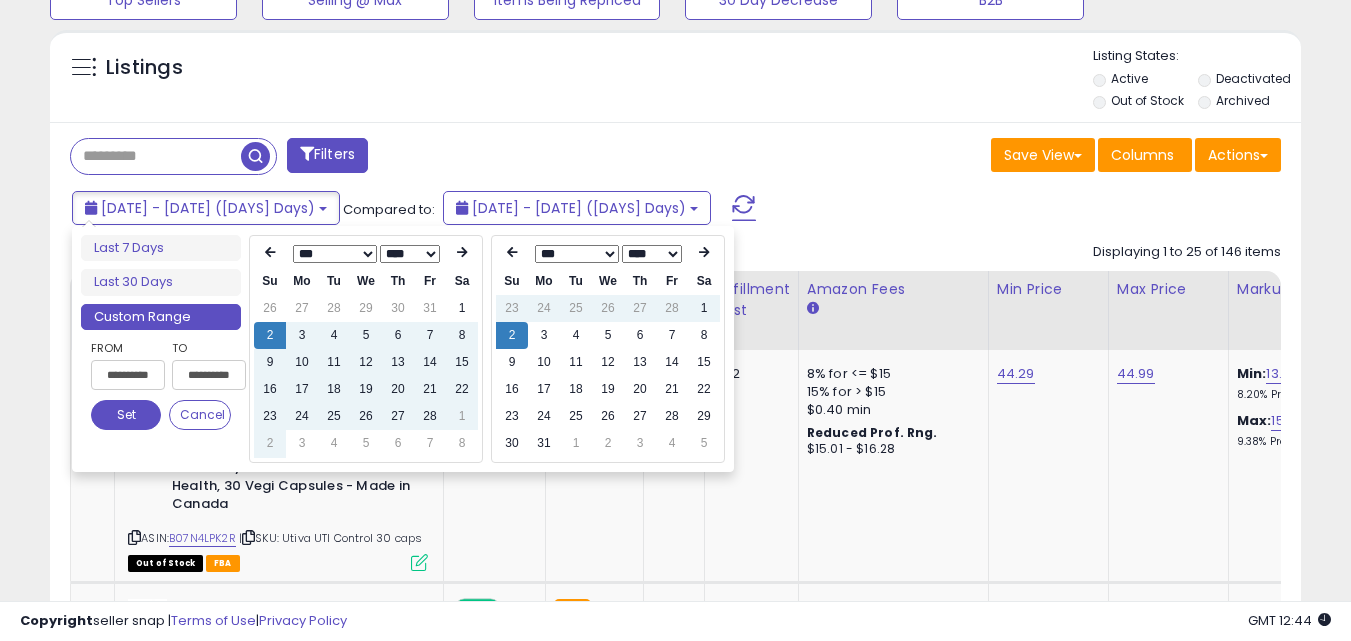 click on "Set" at bounding box center (126, 415) 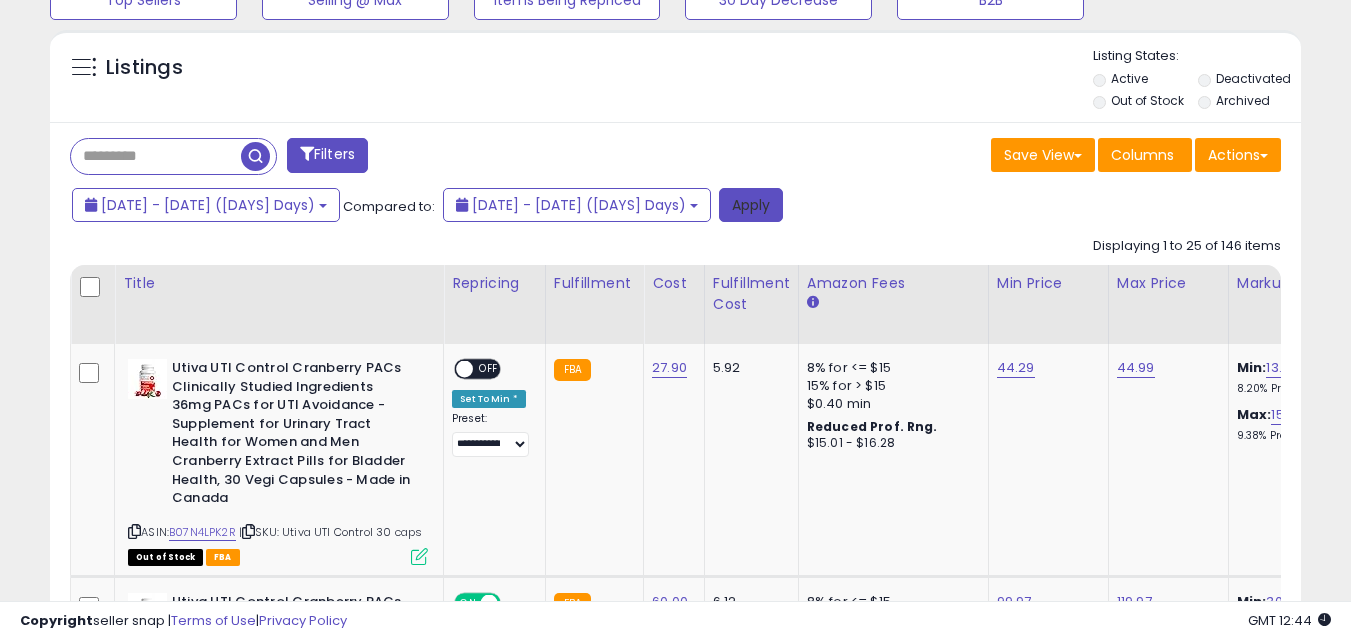 click on "Apply" at bounding box center (751, 205) 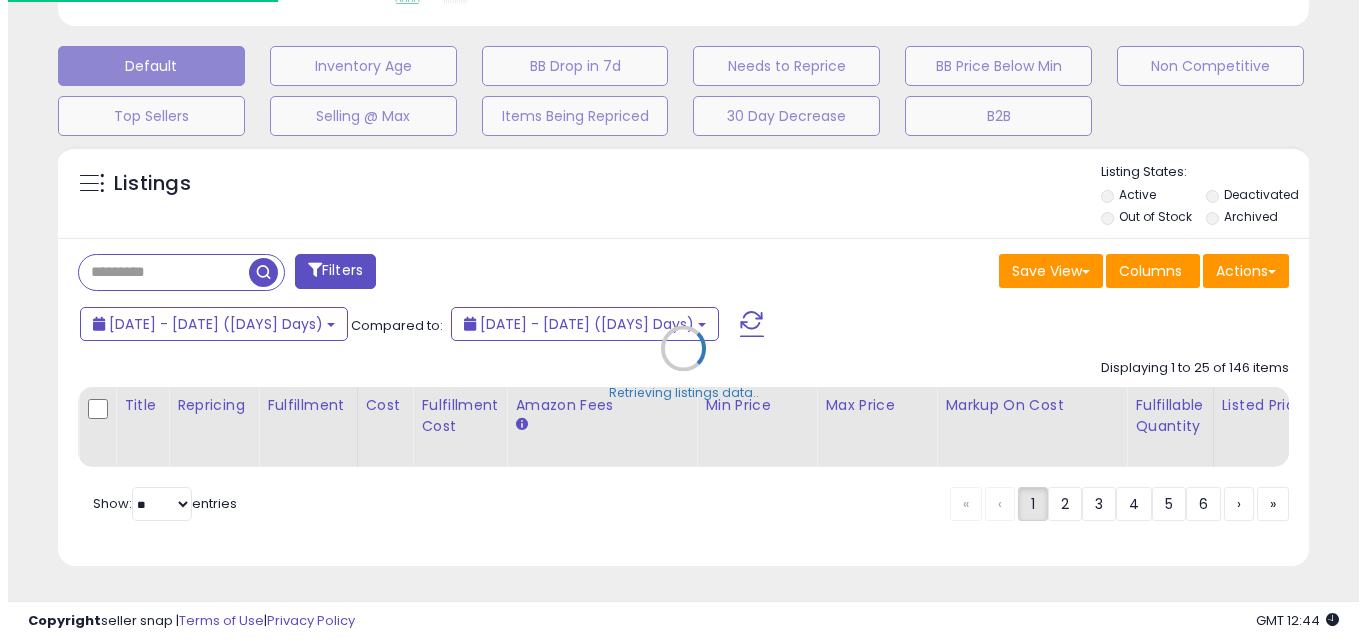 scroll, scrollTop: 599, scrollLeft: 0, axis: vertical 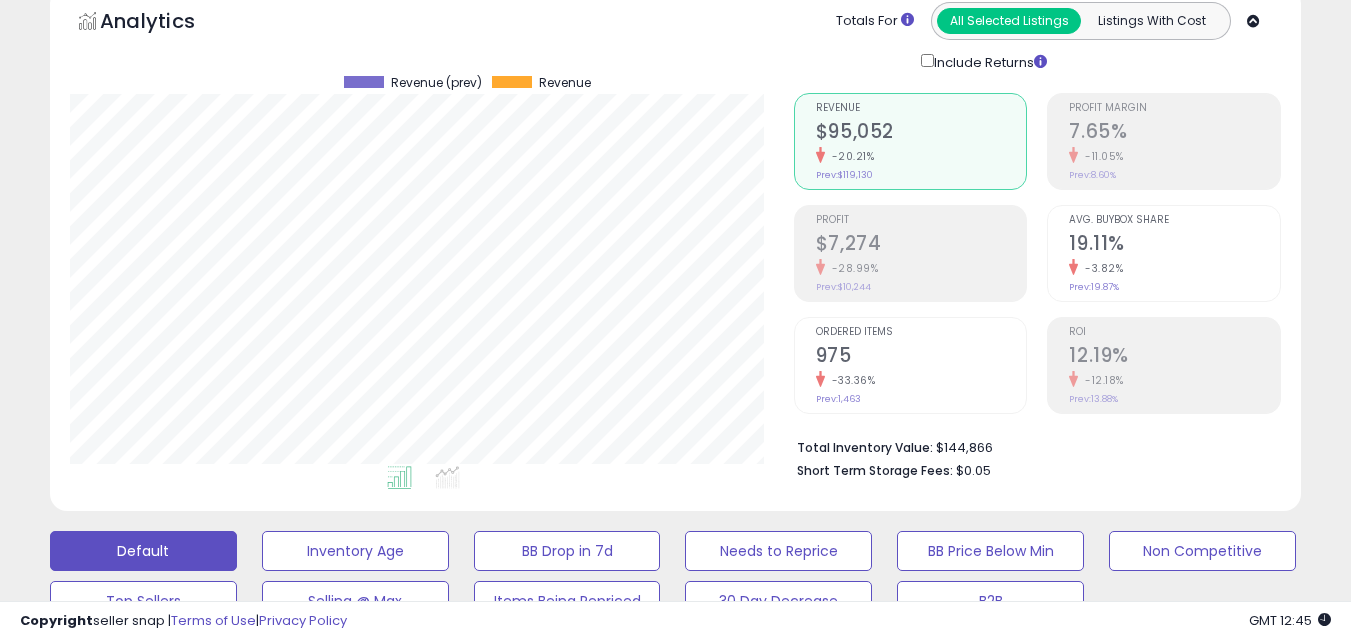 click on "Include Returns" at bounding box center [988, 61] 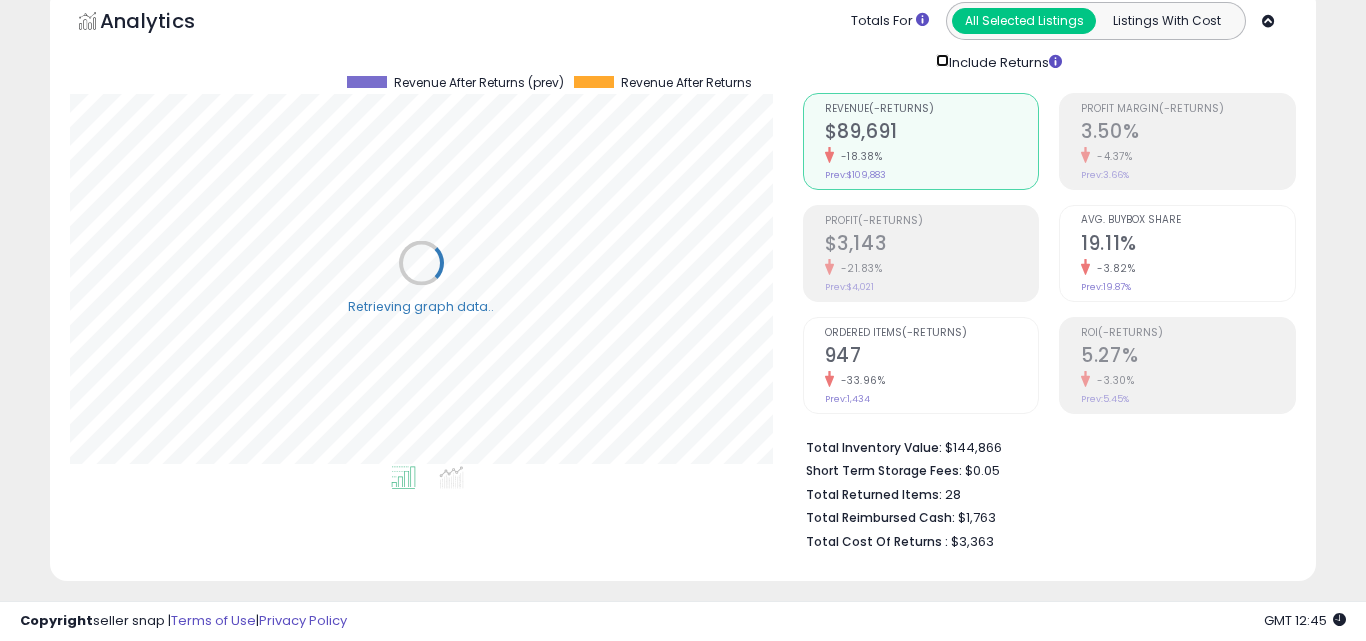 scroll, scrollTop: 999590, scrollLeft: 999276, axis: both 